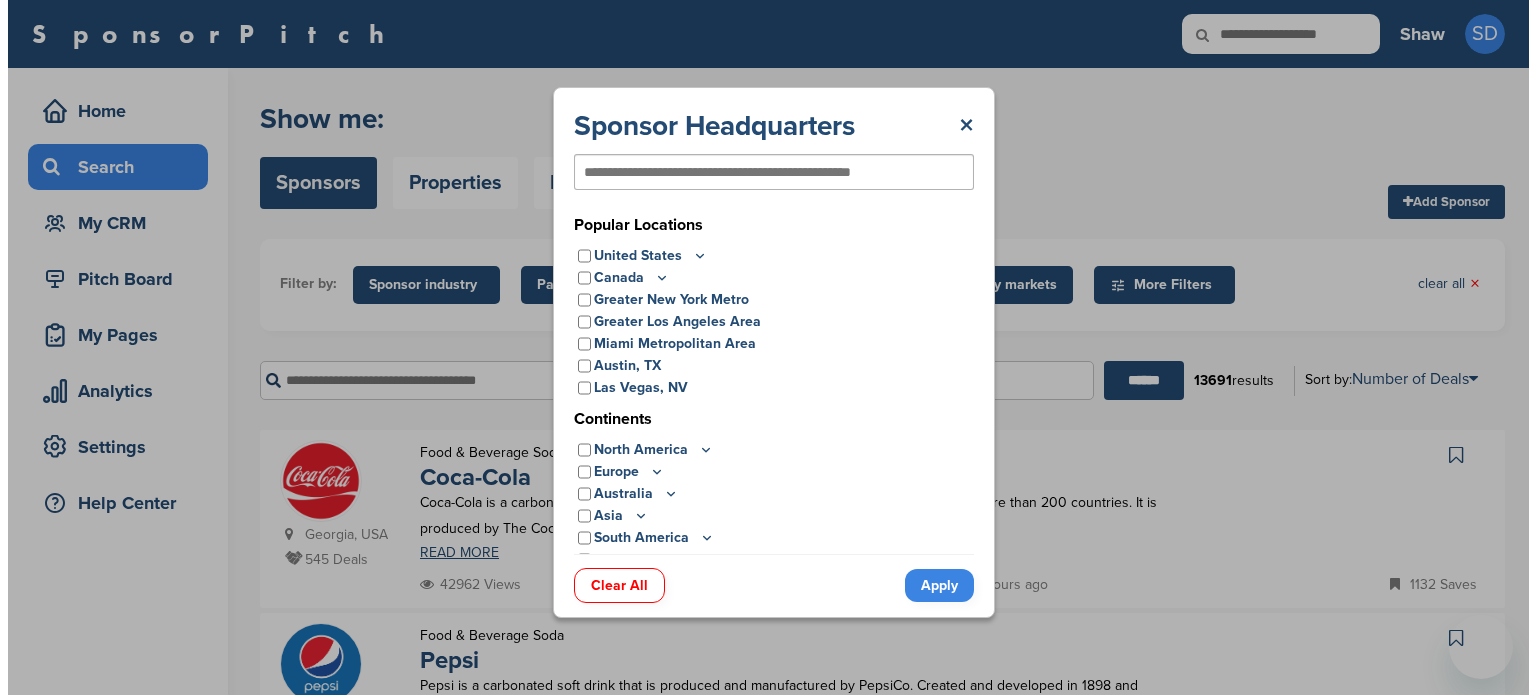 scroll, scrollTop: 0, scrollLeft: 0, axis: both 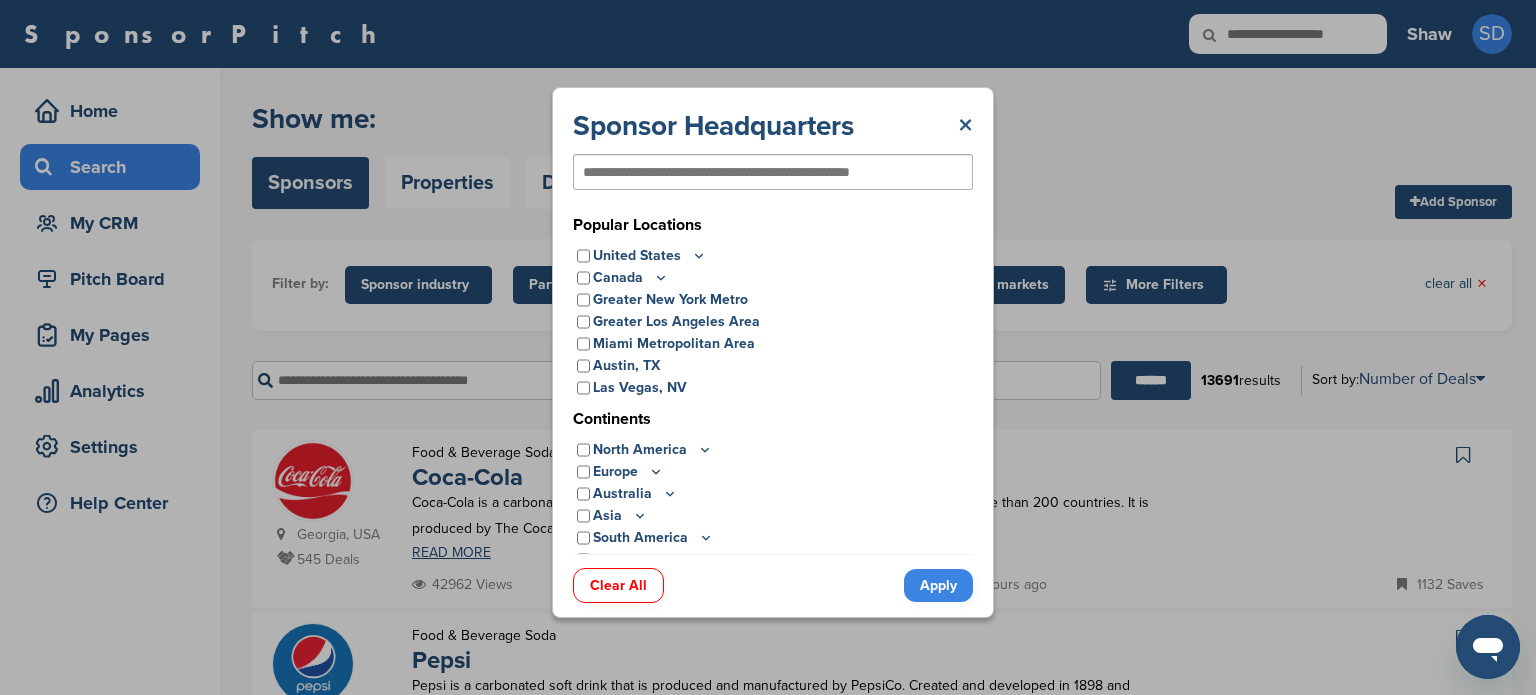 click on "×" at bounding box center (965, 126) 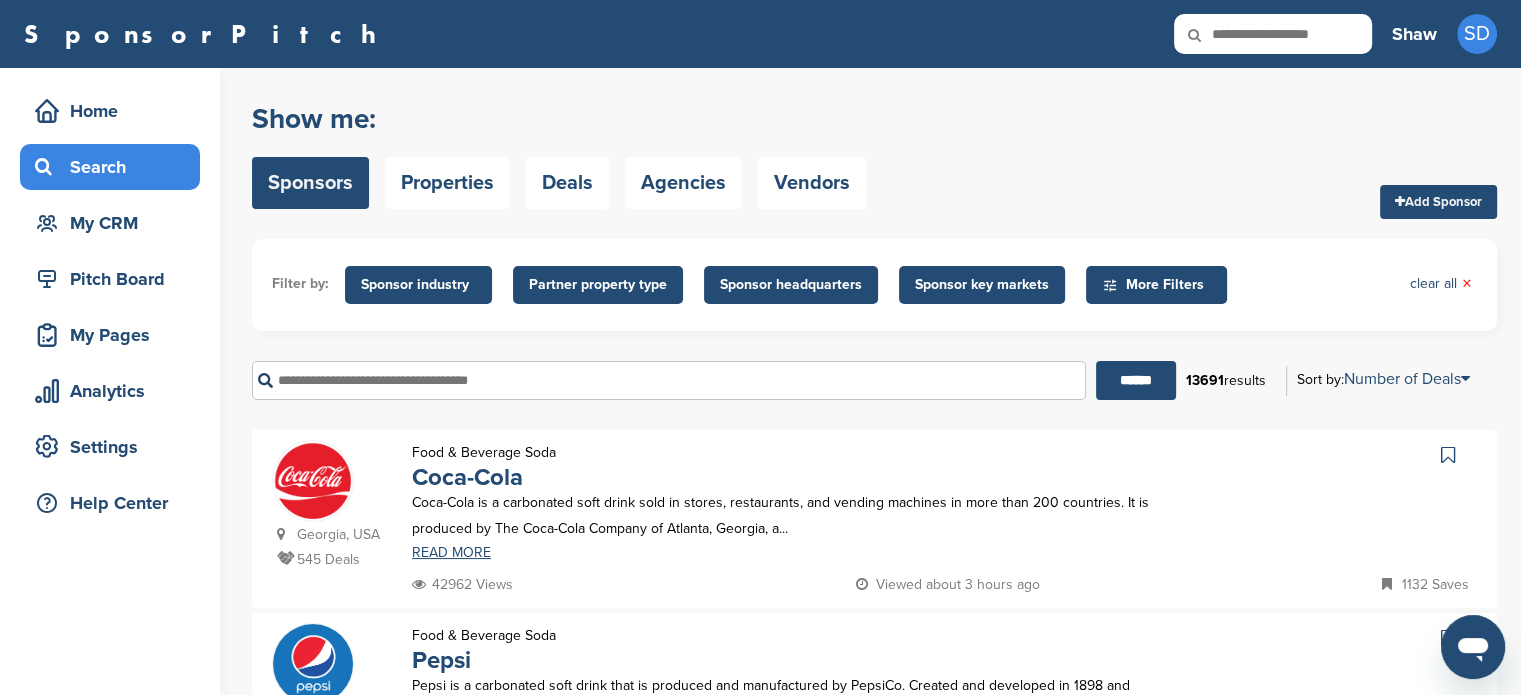 click on "Partner property type" at bounding box center [598, 285] 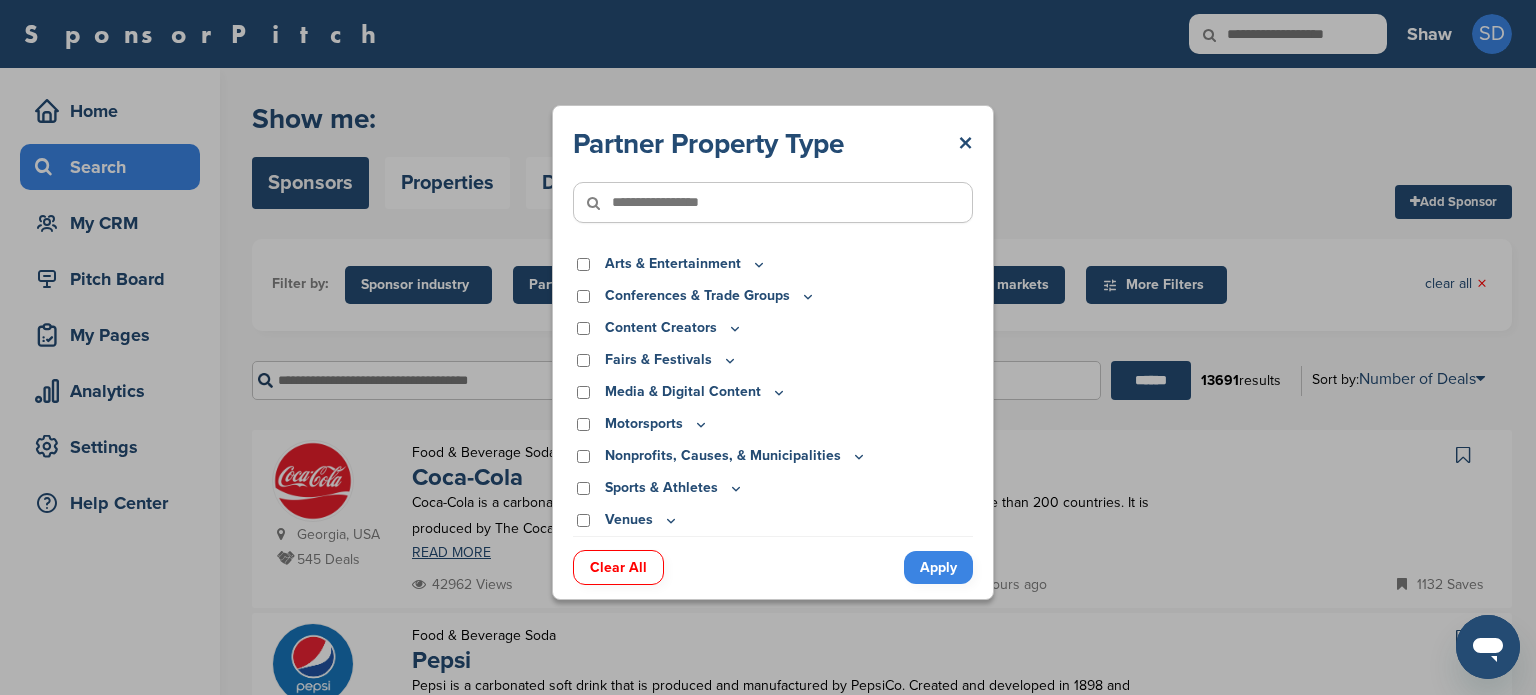 click 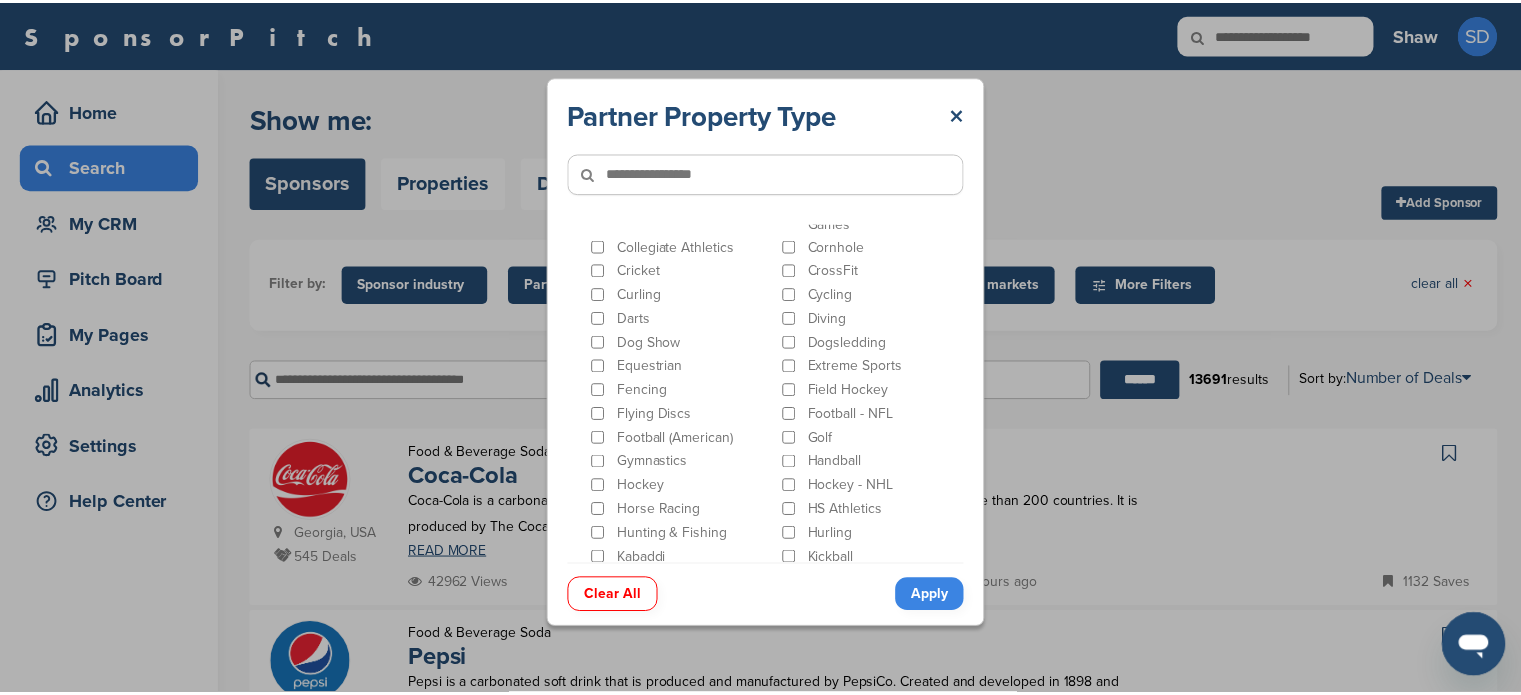 scroll, scrollTop: 500, scrollLeft: 0, axis: vertical 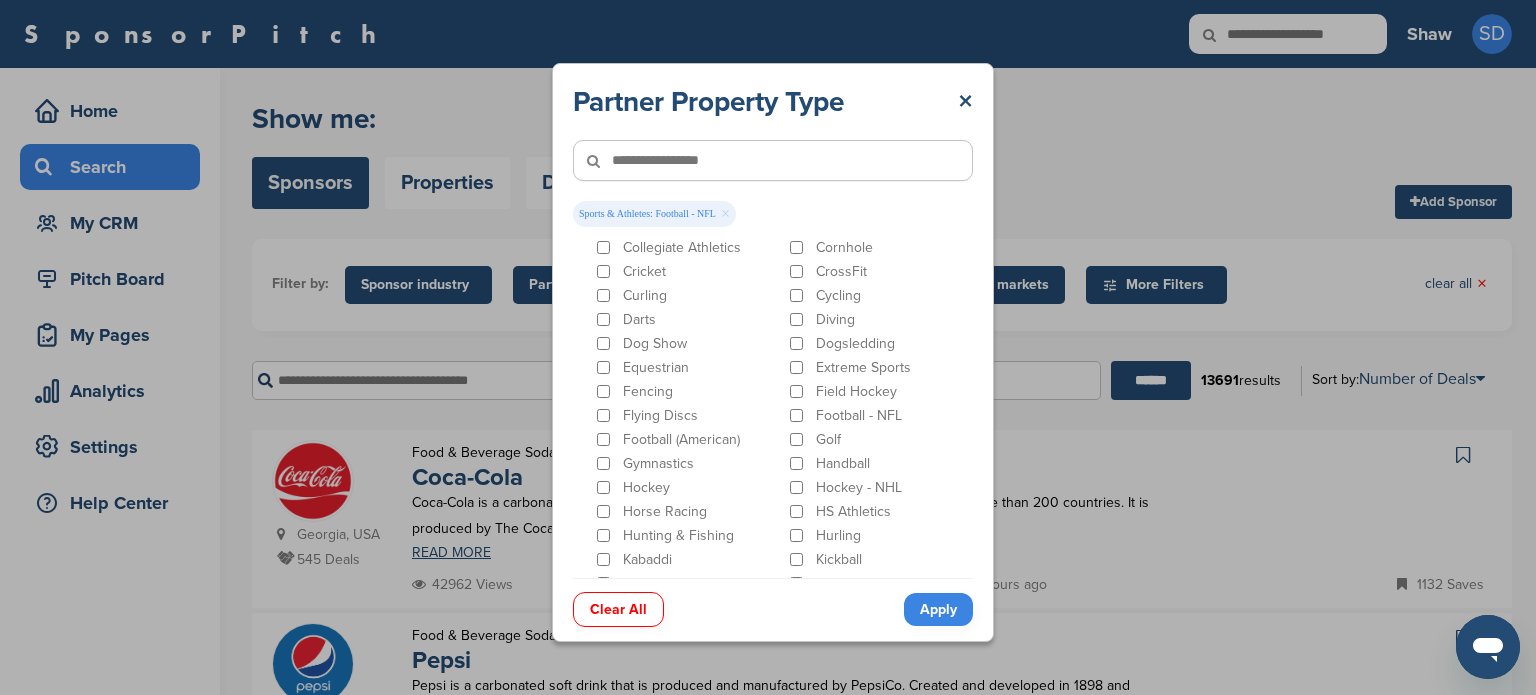 click on "Football (American)" at bounding box center [687, 439] 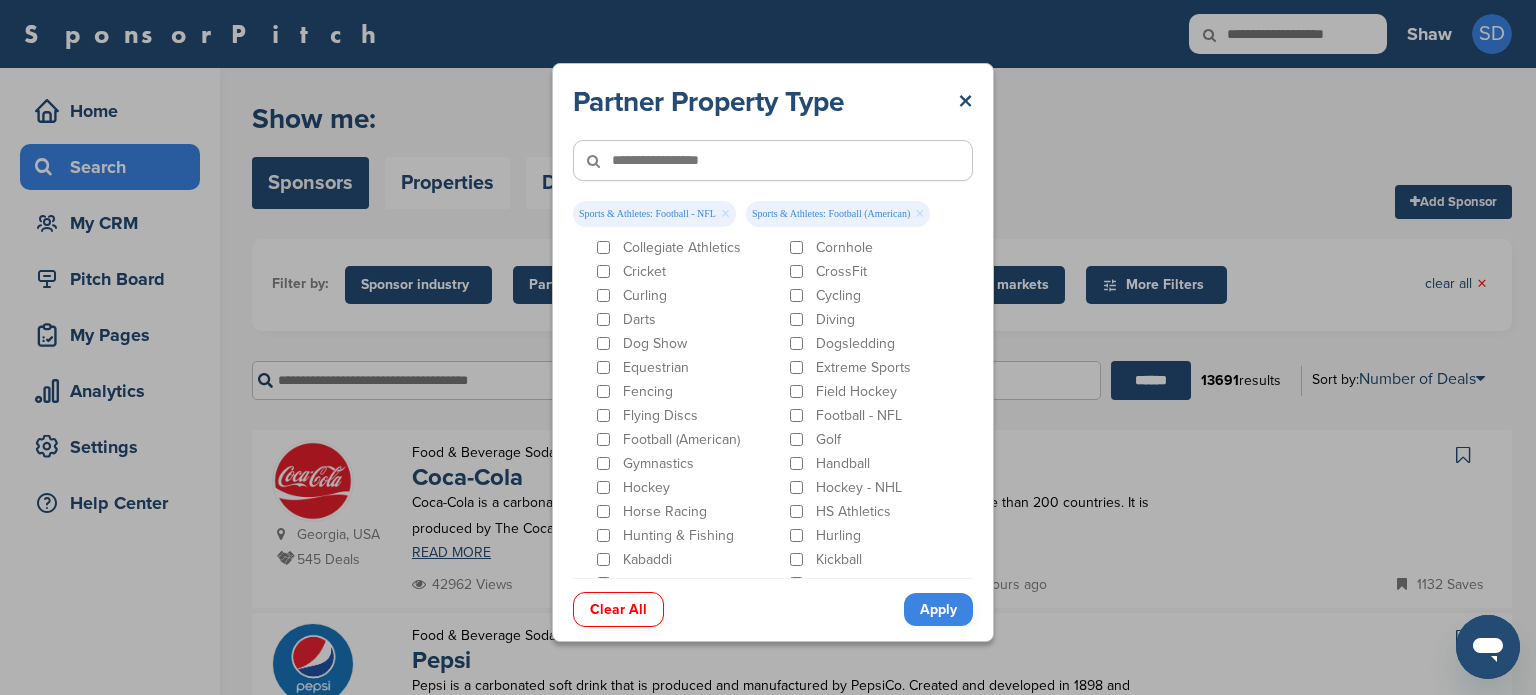 click on "Apply" at bounding box center (938, 609) 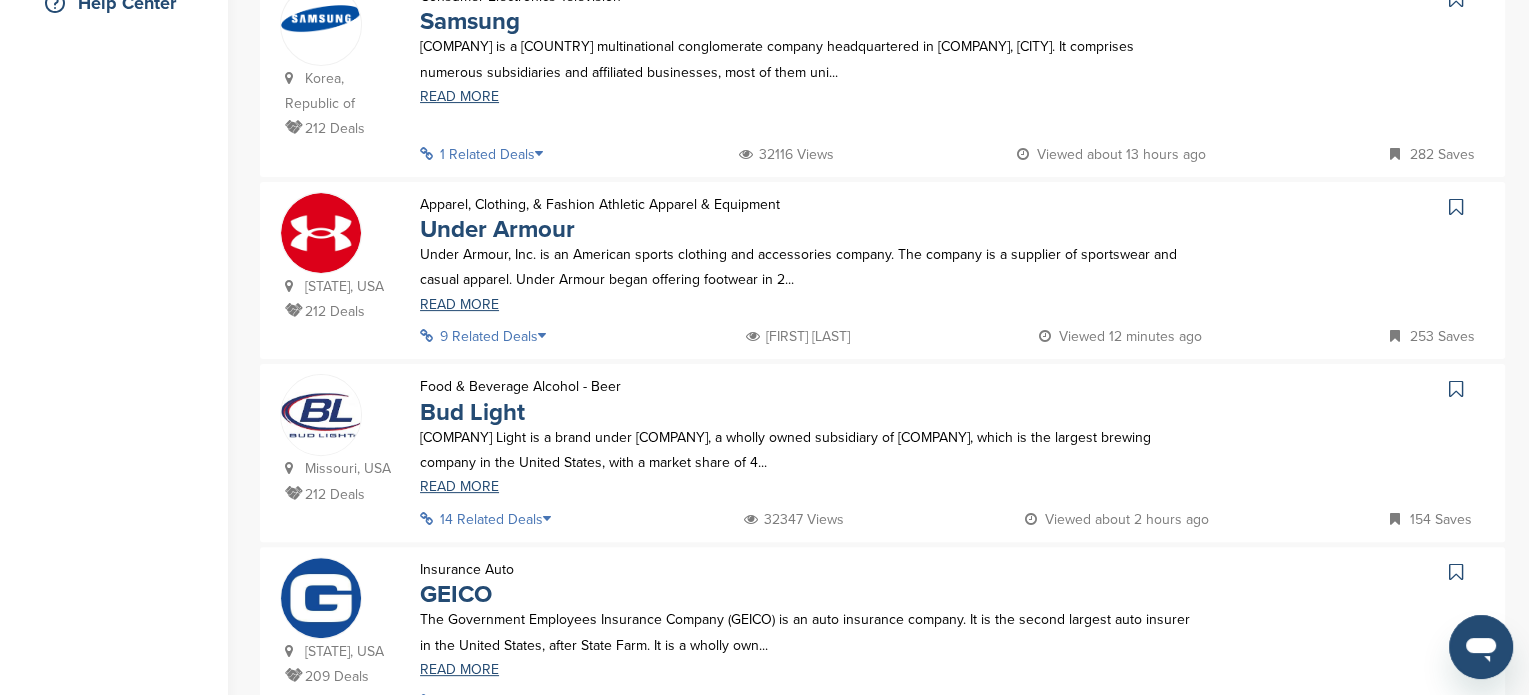 scroll, scrollTop: 0, scrollLeft: 0, axis: both 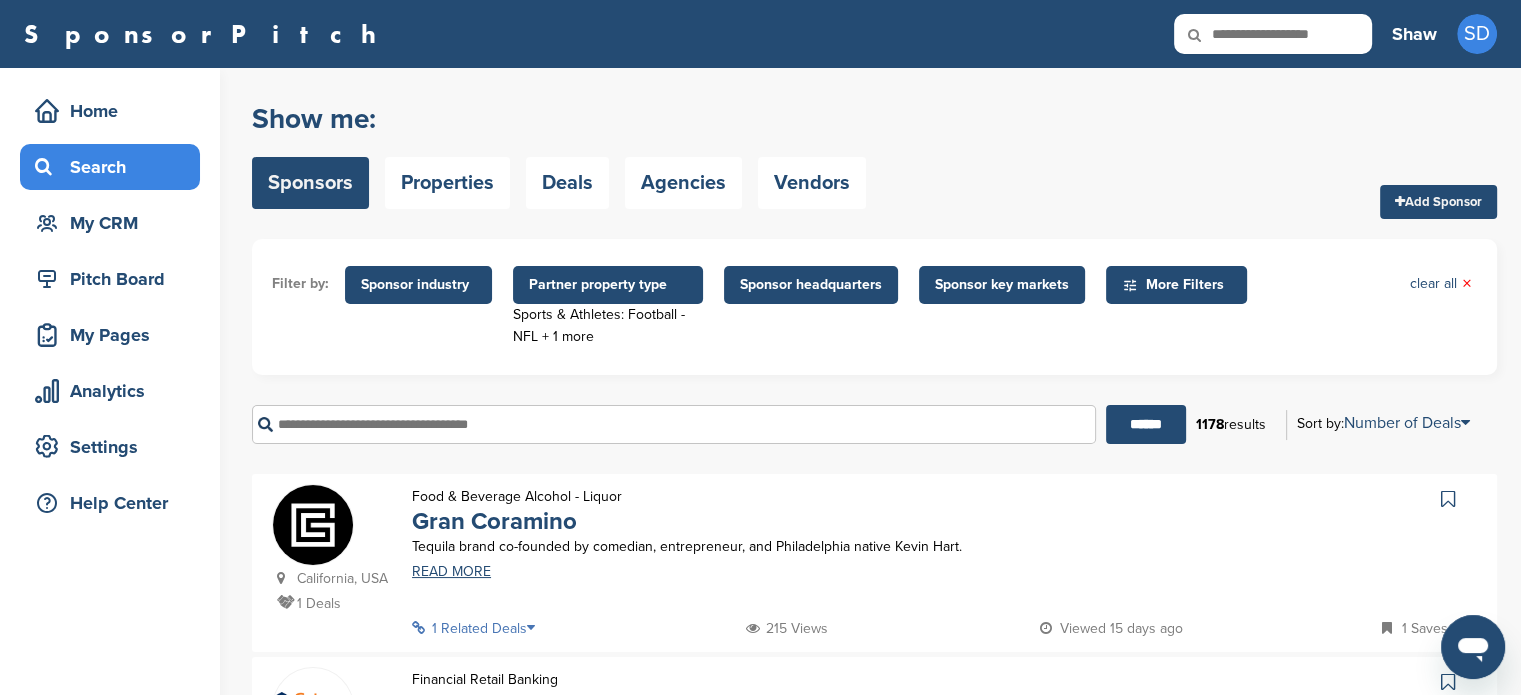 click on "Partner property type" at bounding box center [608, 285] 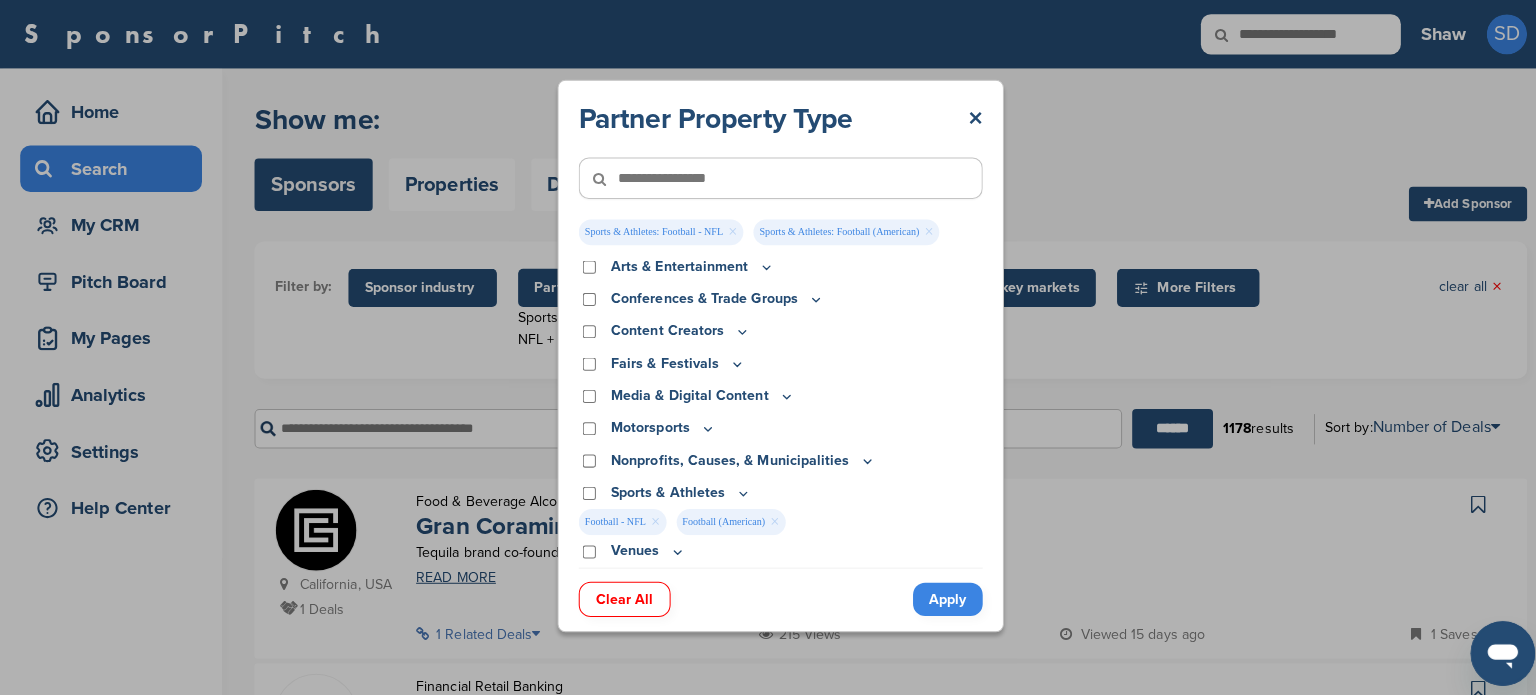 scroll, scrollTop: 0, scrollLeft: 0, axis: both 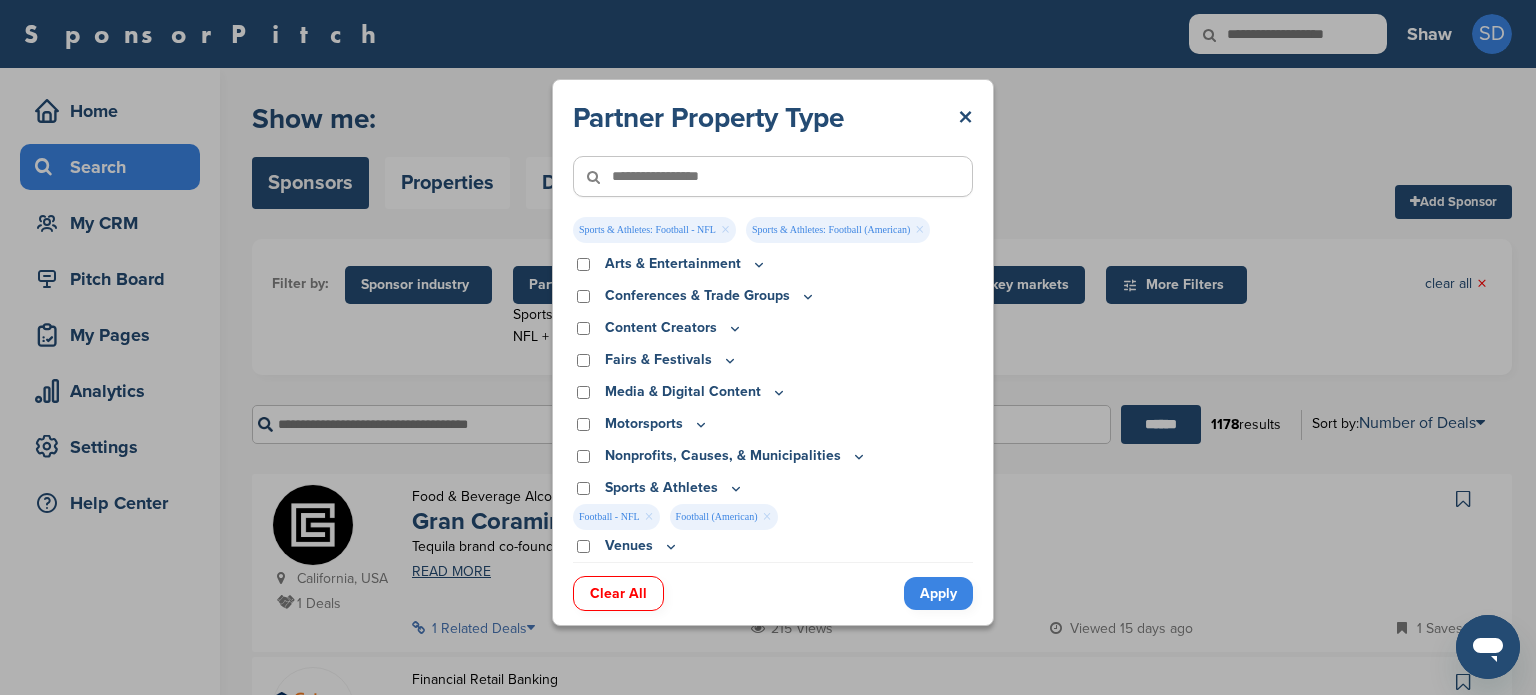 click on "Sports & Athletes" at bounding box center (674, 488) 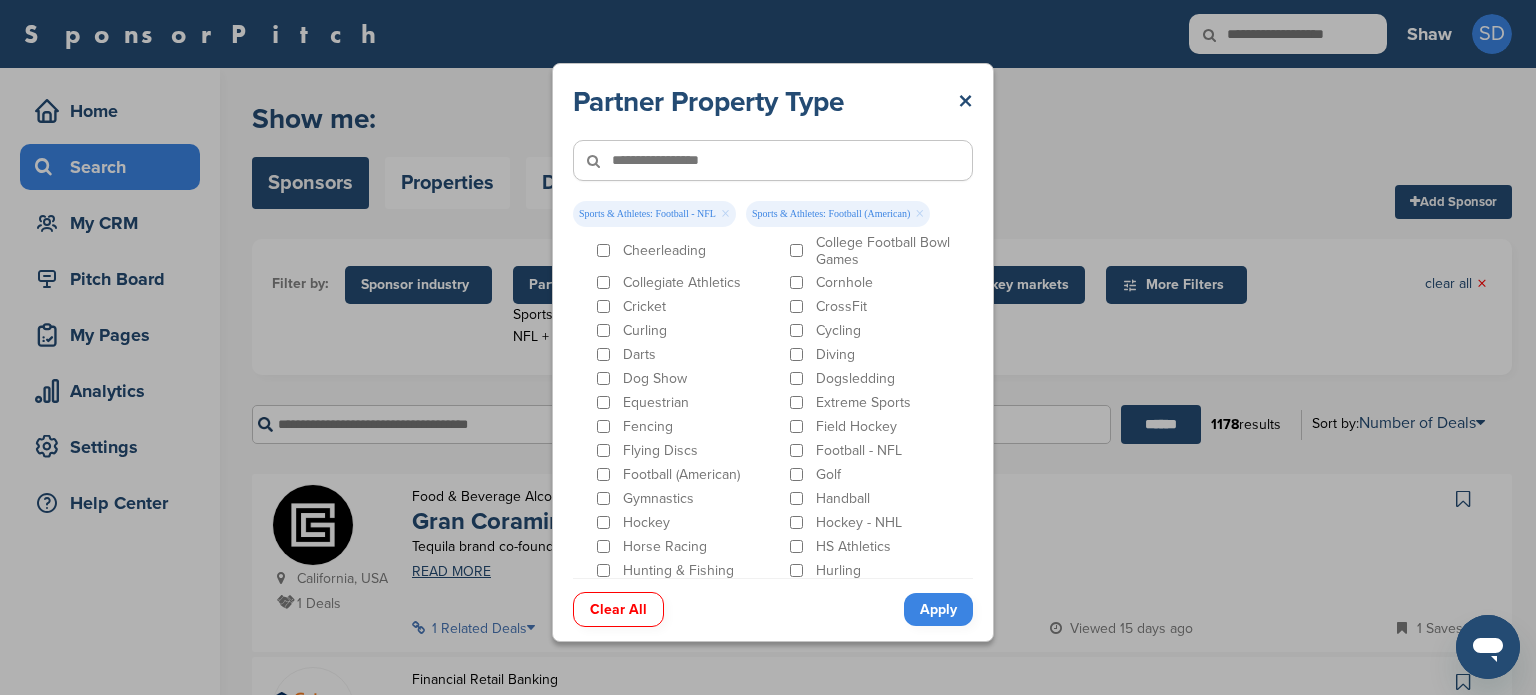 scroll, scrollTop: 500, scrollLeft: 0, axis: vertical 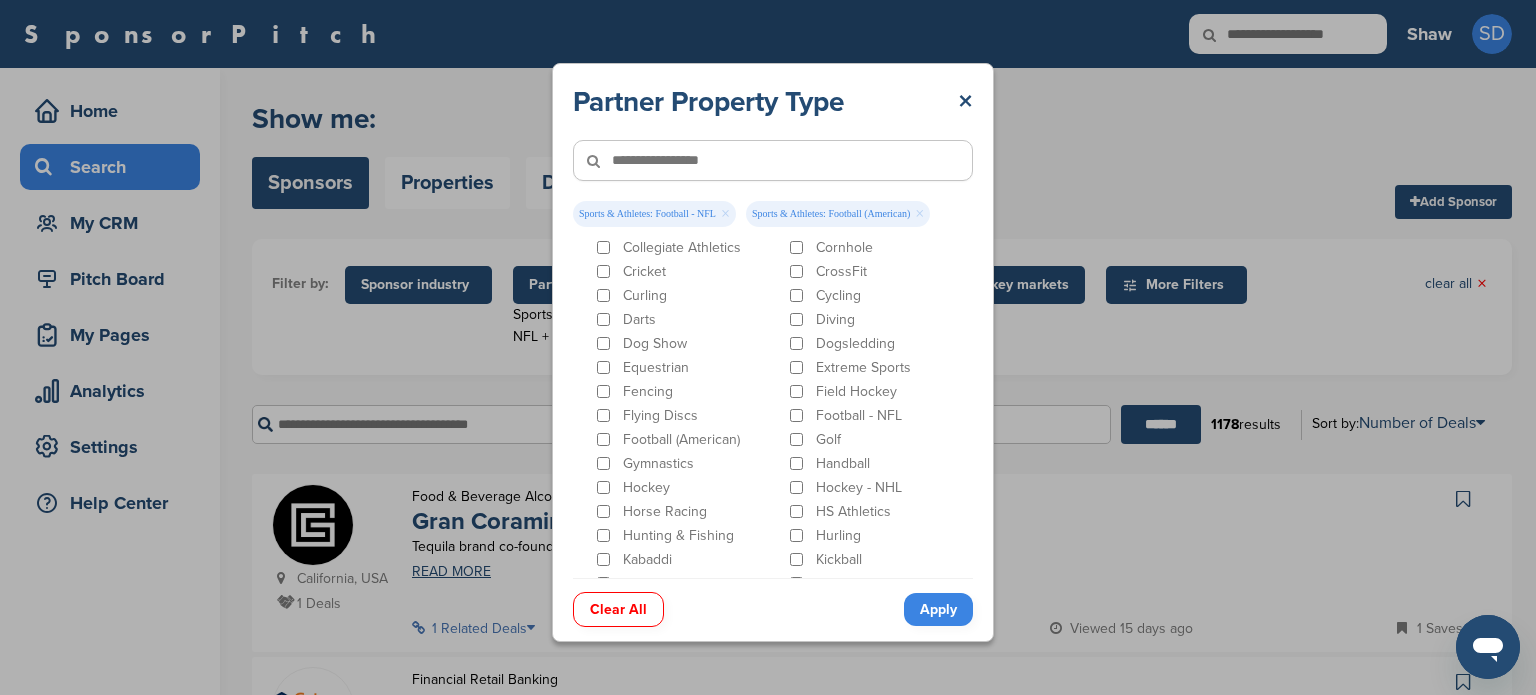click on "Adventure Racing
Amateur Sports Leagues
Archery
Awards
Badminton
Baseball
Baseball - MiLB
Baseball - MLB
Basketball
Basketball - NBA
Basketball - NBDL
Basketball - WNBA
Bobsledding
Bowling
Boxing
Bull Riding
Camping
Canoe-Kayak Racing
Cheerleading
College Football Bowl Games
Collegiate Athletics
Cornhole
Cricket
CrossFit
Curling
Cycling
Darts
Diving
Dog Show
Dogsledding
Equestrian
Extreme Sports
Fencing
Field Hockey
Flying Discs
Football - NFL
Football (American)
Golf
Gymnastics
Handball
Hockey
Hockey - NHL" at bounding box center [783, 588] 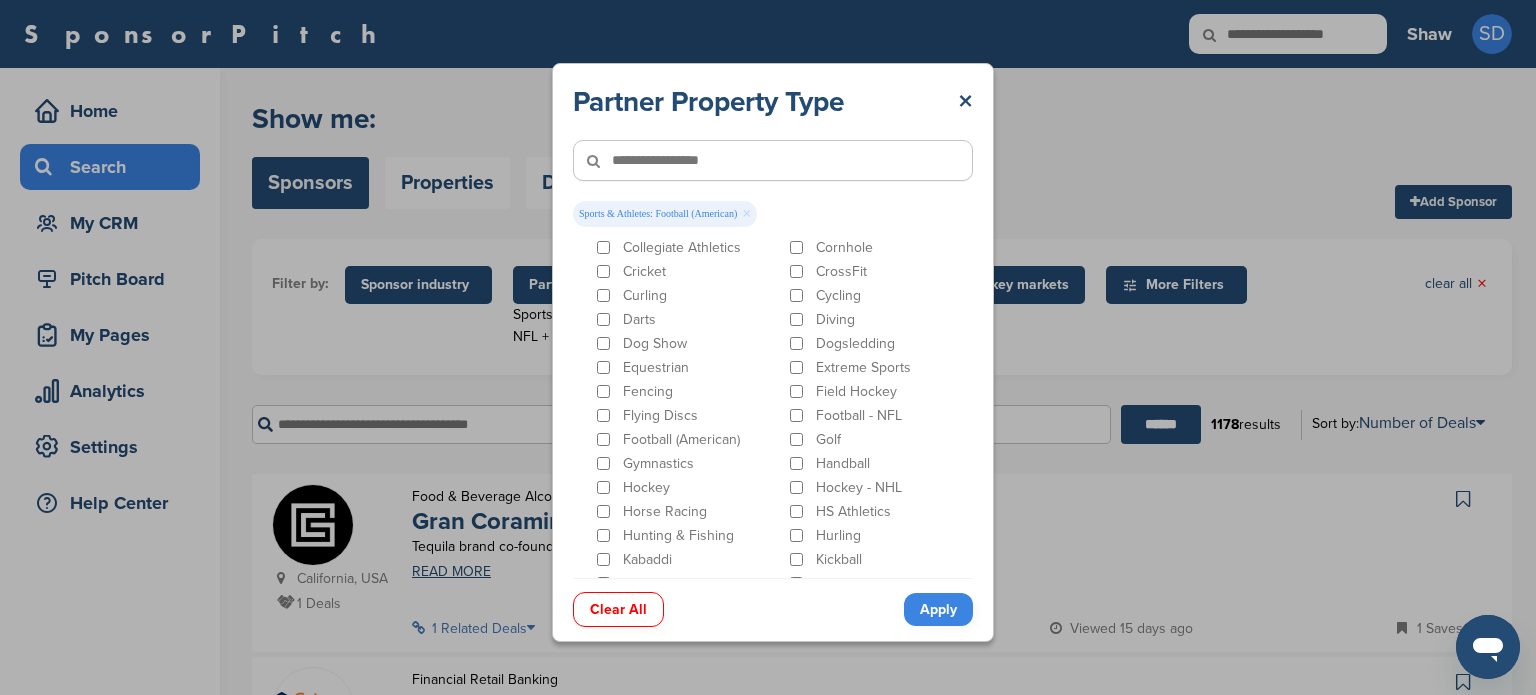 click on "Football (American)" at bounding box center [687, 439] 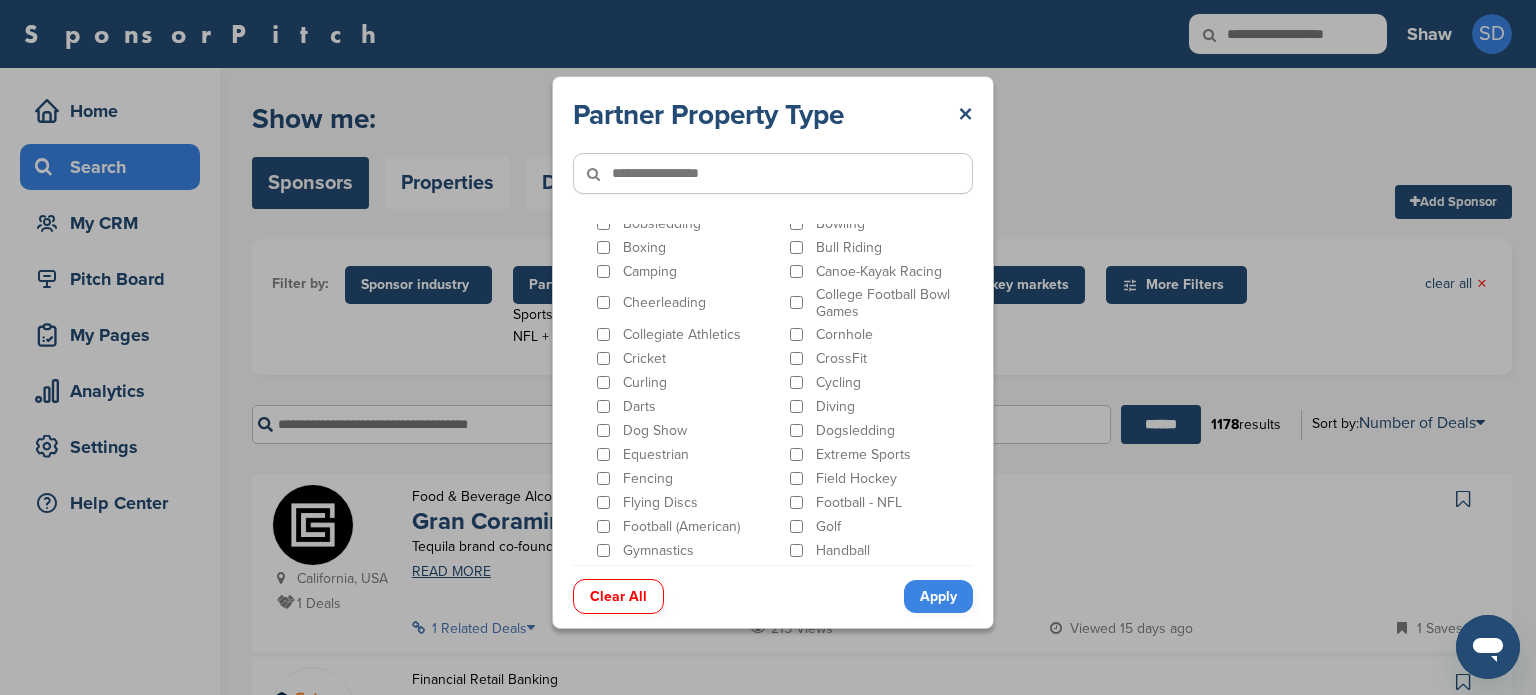 scroll, scrollTop: 300, scrollLeft: 0, axis: vertical 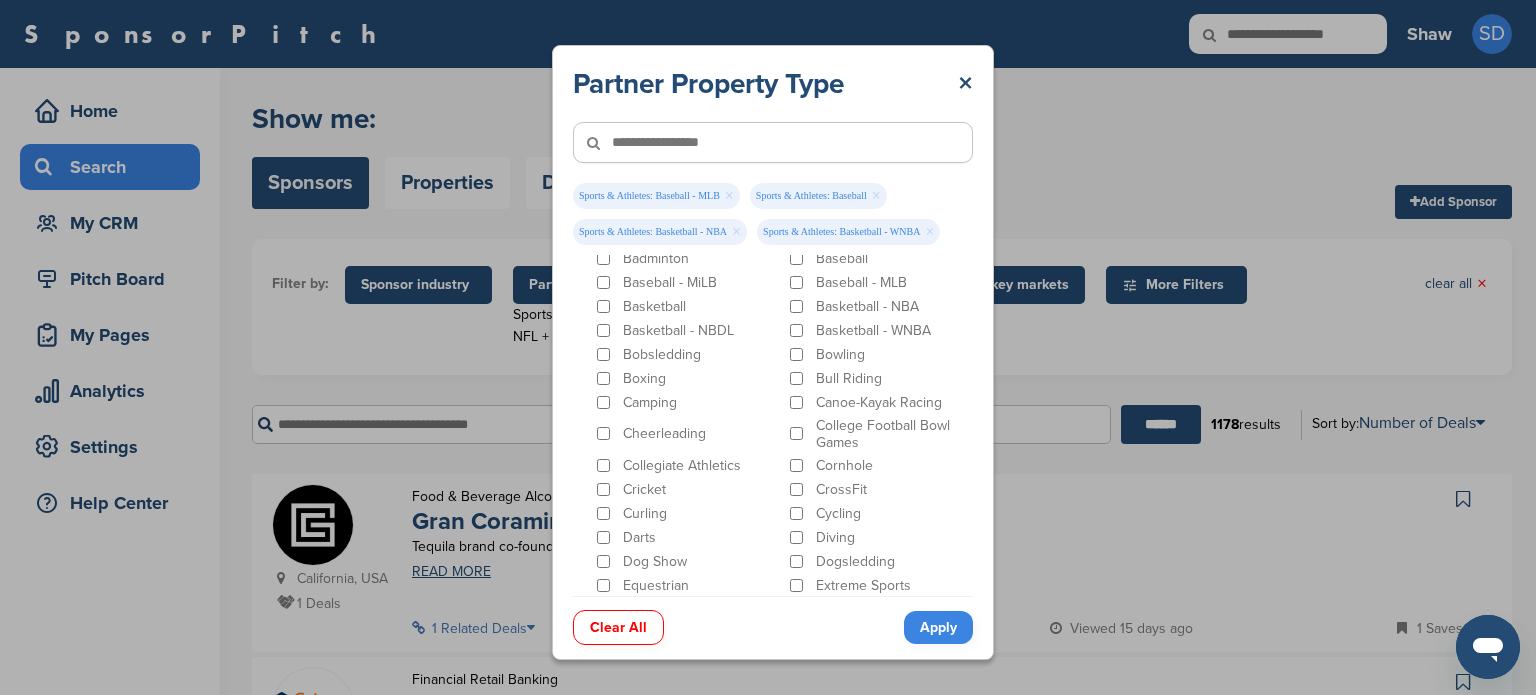 click on "Basketball" at bounding box center (687, 306) 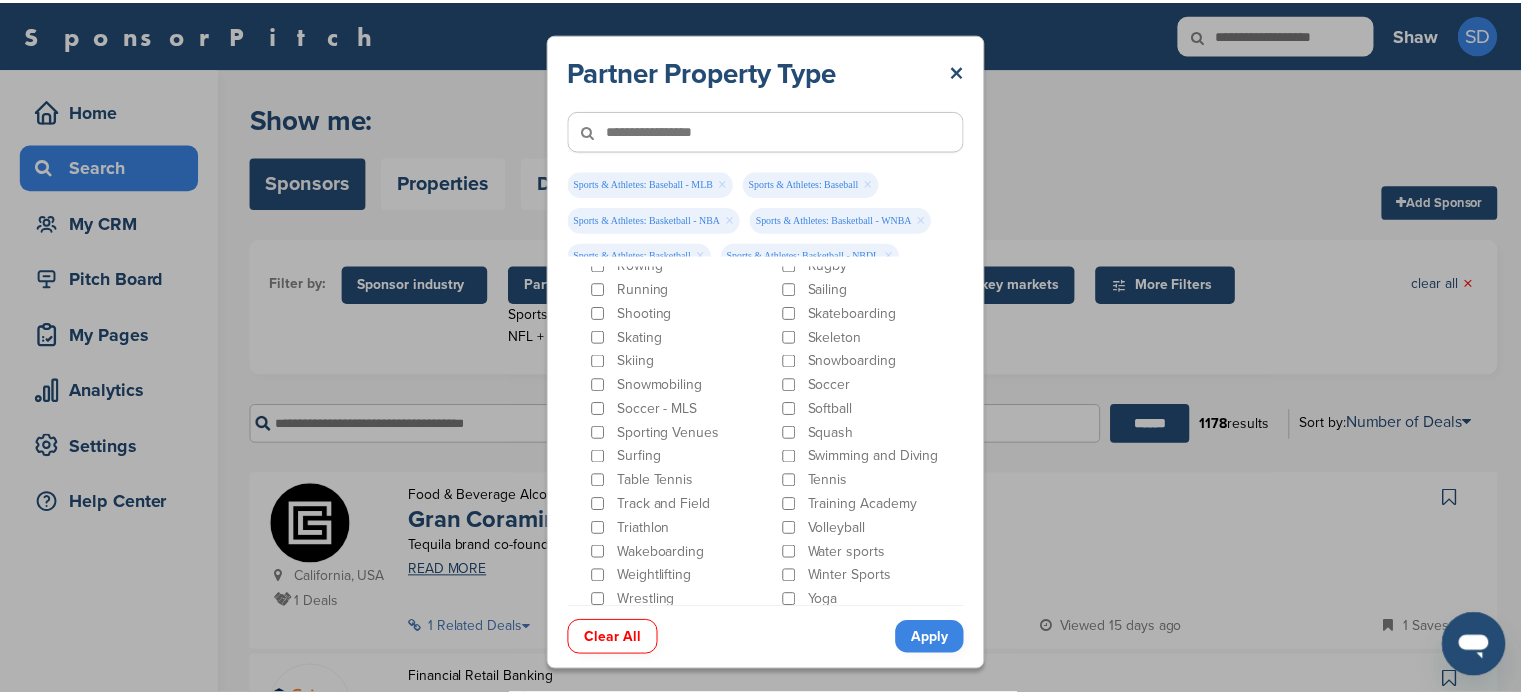 scroll, scrollTop: 1161, scrollLeft: 0, axis: vertical 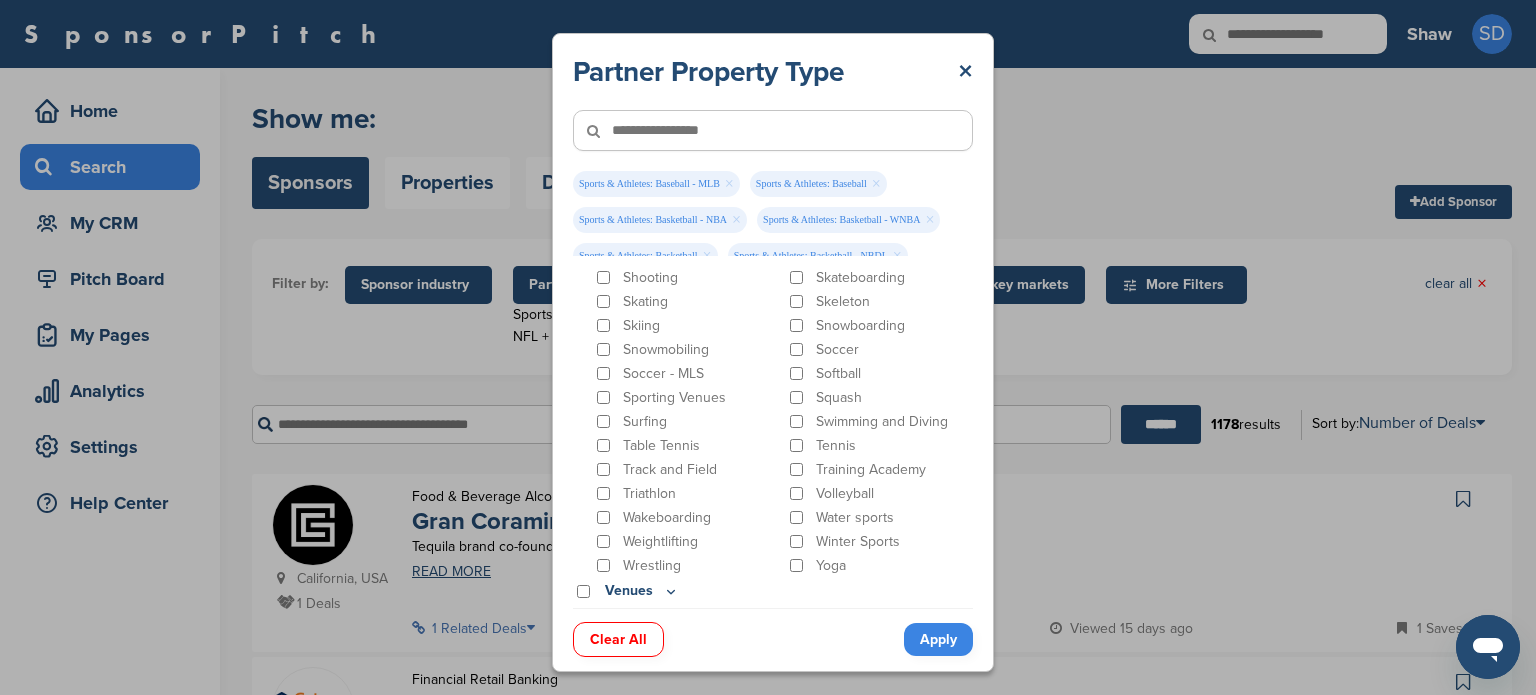 click on "Apply" at bounding box center (938, 639) 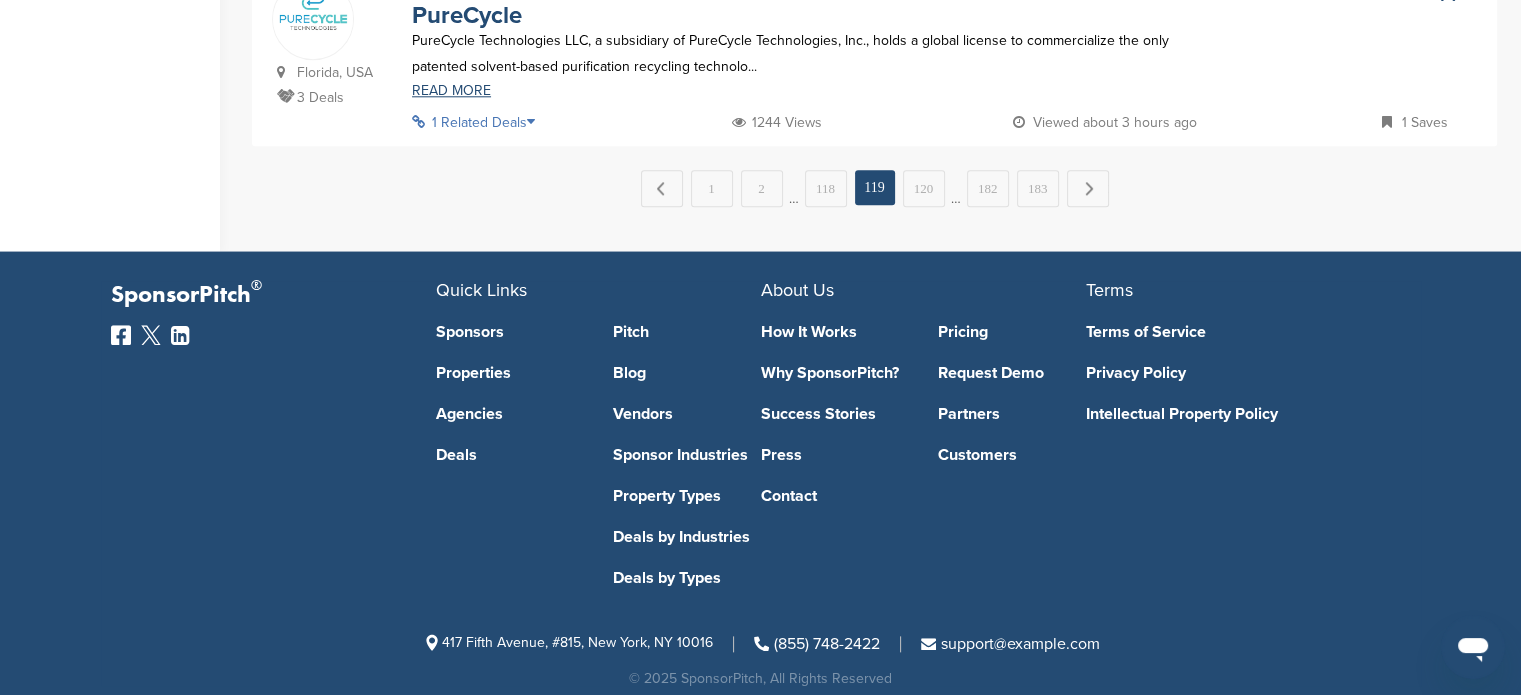 scroll, scrollTop: 0, scrollLeft: 0, axis: both 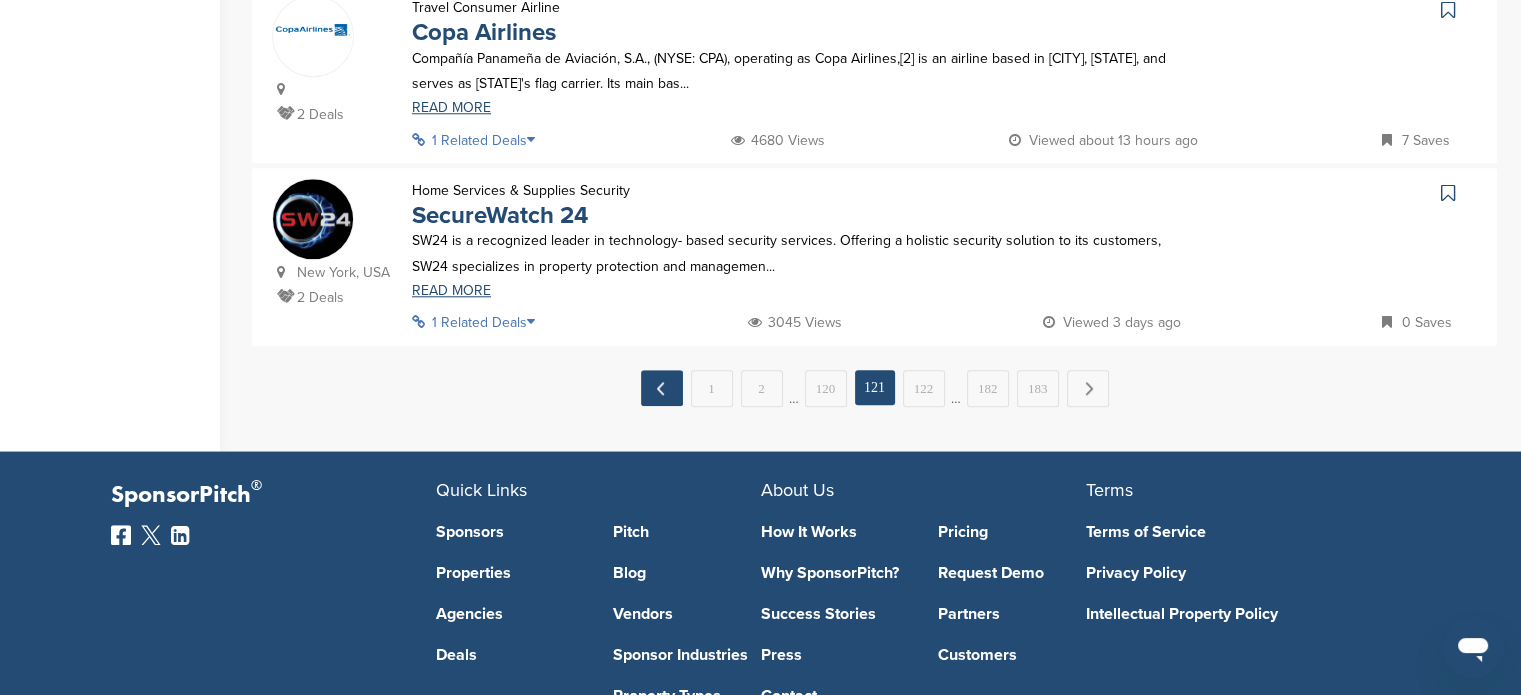 click on "← Previous" at bounding box center [662, 388] 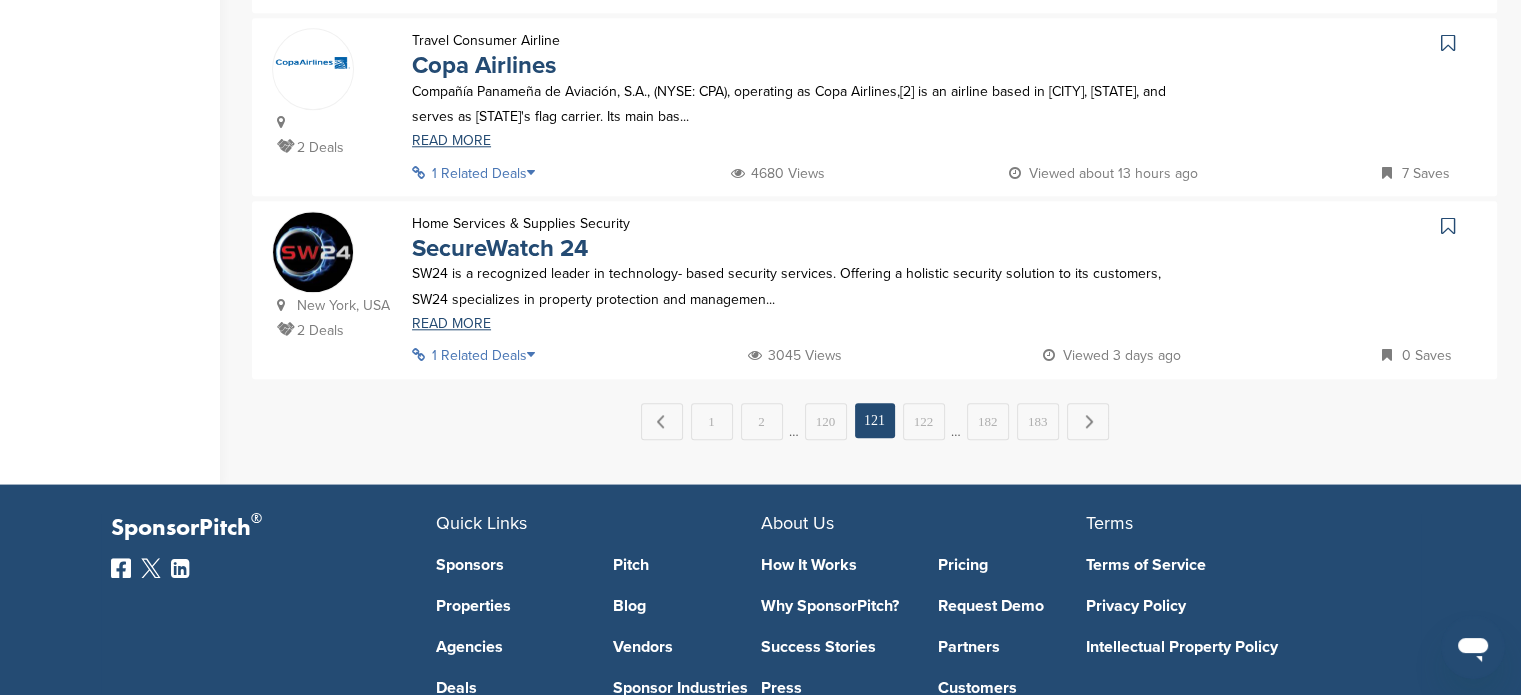 click on "Pennsylvania, USA
2
Deals
Consumer Goods, Retail, & Services Arts and Crafts
Crayola
Crayola is a brand of artists' supplies manufactured by Crayola LLC (Formerly Binney & Smith). It is best known for its crayons. The company is based in Forks Township, Northamp...
READ MORE
1 Related Deals
7701
Views
Viewed
about 23 hours ago
13
Saves
Crayola
partners with
Minor League Baseball
Read More
Nevada, USA
2
Deals
Food & Beverage Energy/Sports Drink
Evolve Beverages
Evolve Beverages specializes in creating advanced energy and sports drinks that take you from good to great. The company produces beverages that offer performance, hydration, en...
READ MORE
2 Related Deals
5165
Views
Viewed
2 days ago
4
Saves" at bounding box center [874, -527] 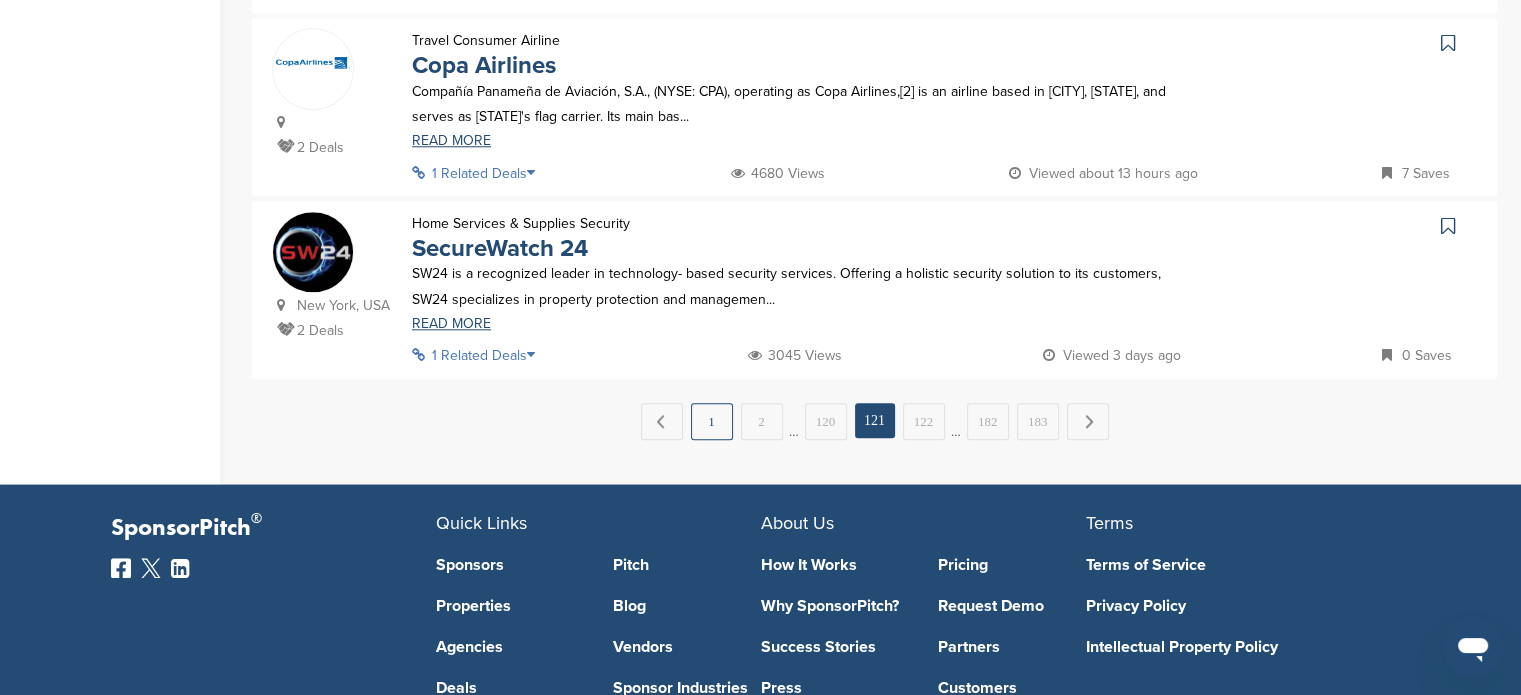 click on "1" at bounding box center (712, 421) 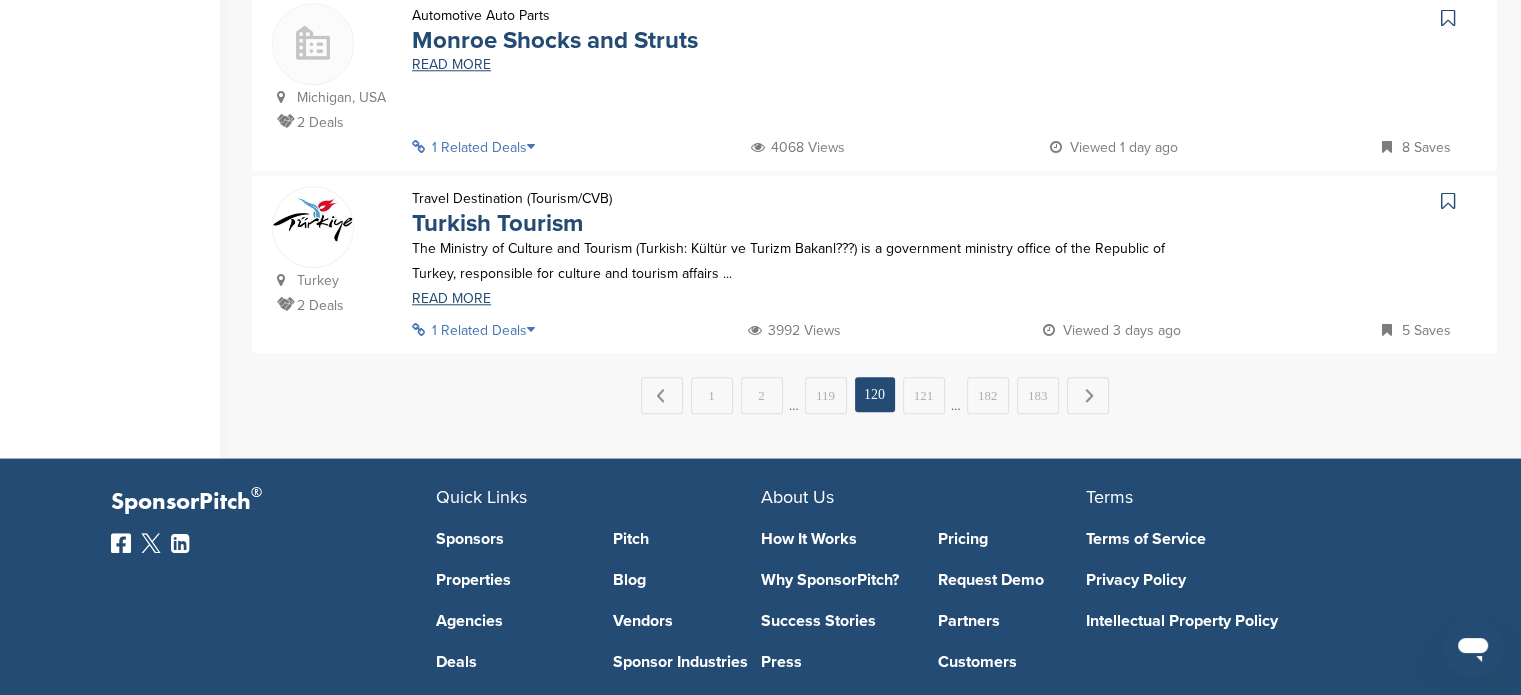 scroll, scrollTop: 0, scrollLeft: 0, axis: both 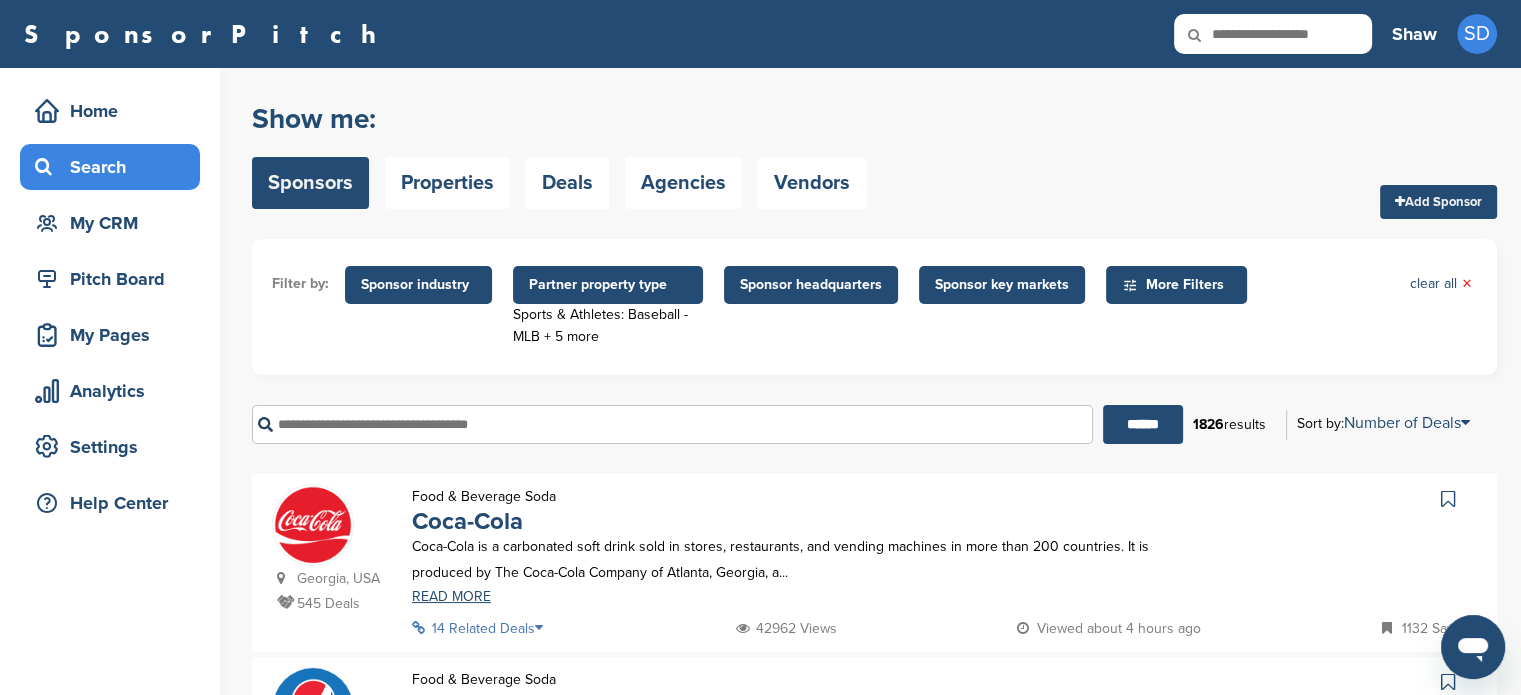 click on "Sports & Athletes: Baseball - MLB + 5 more" at bounding box center [608, 326] 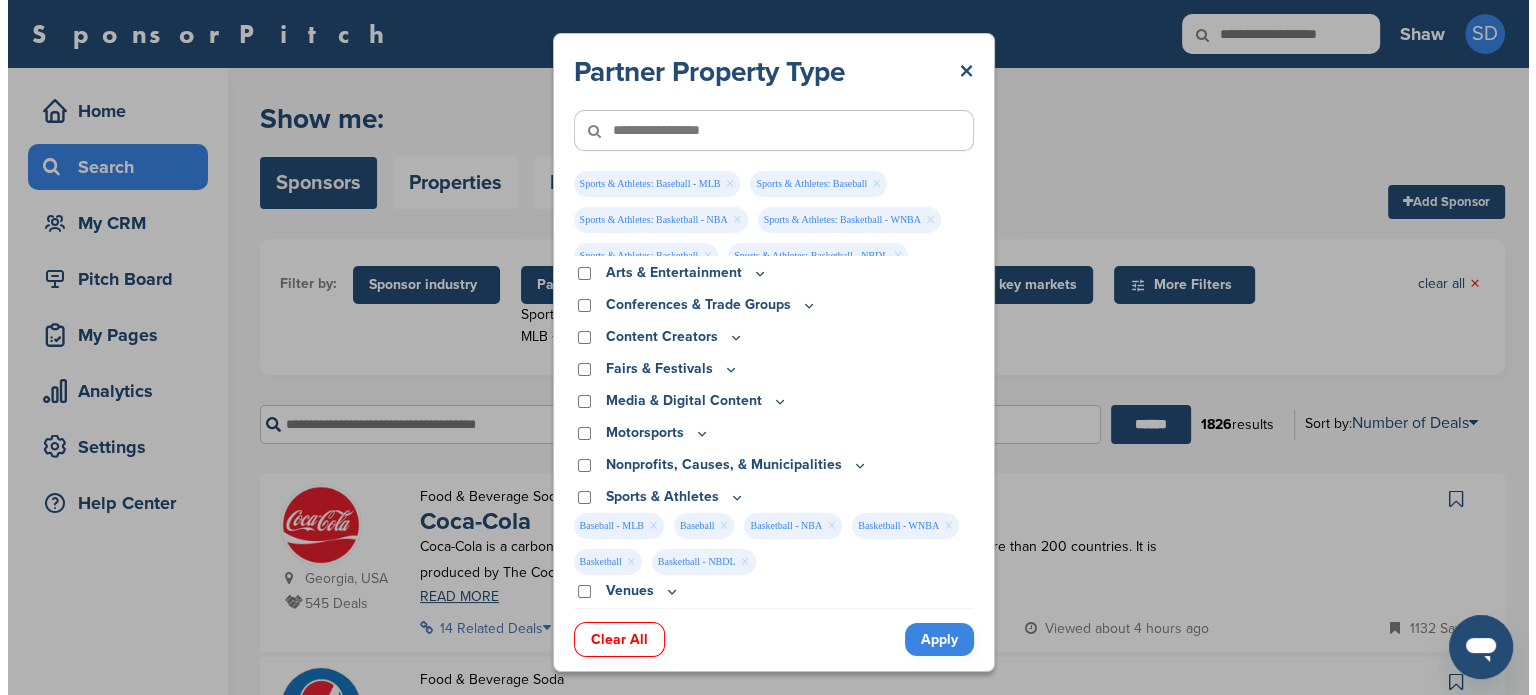 scroll, scrollTop: 0, scrollLeft: 0, axis: both 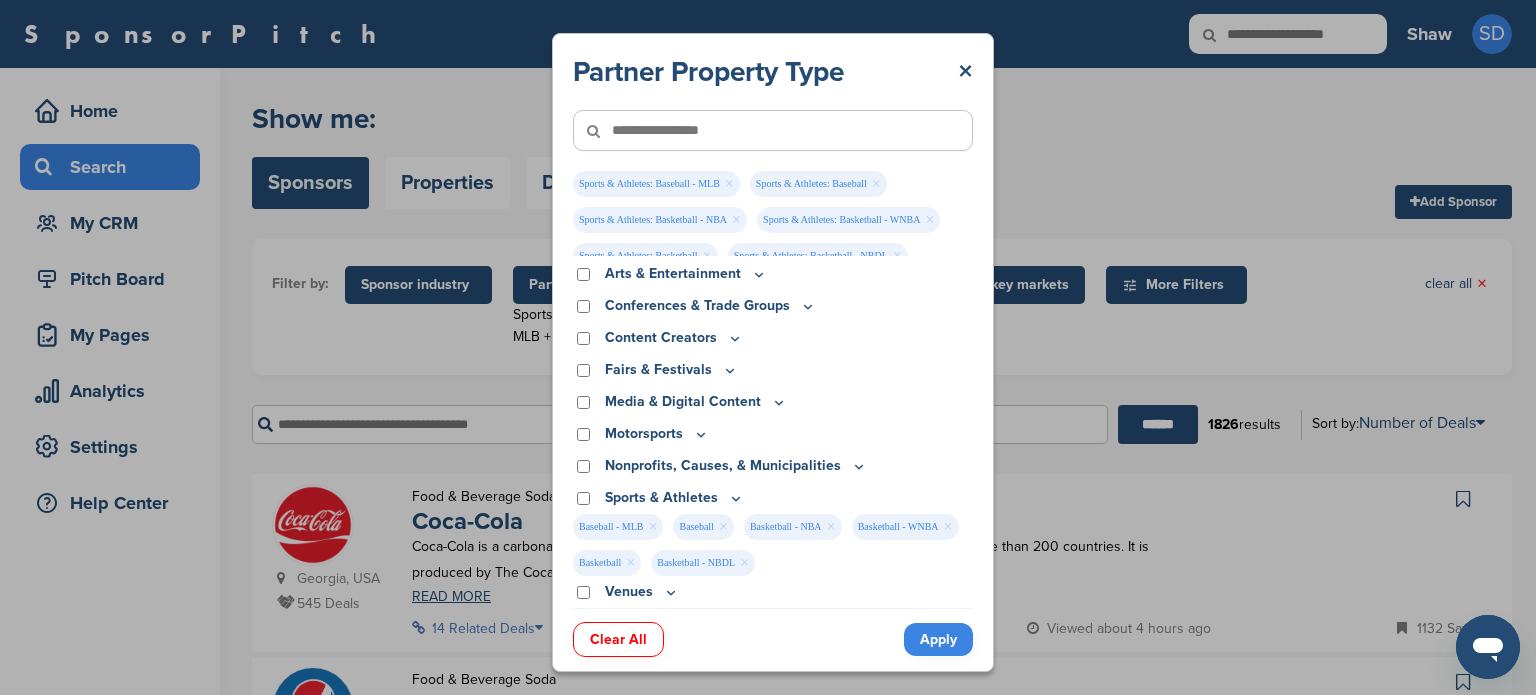 click on "×" at bounding box center [652, 527] 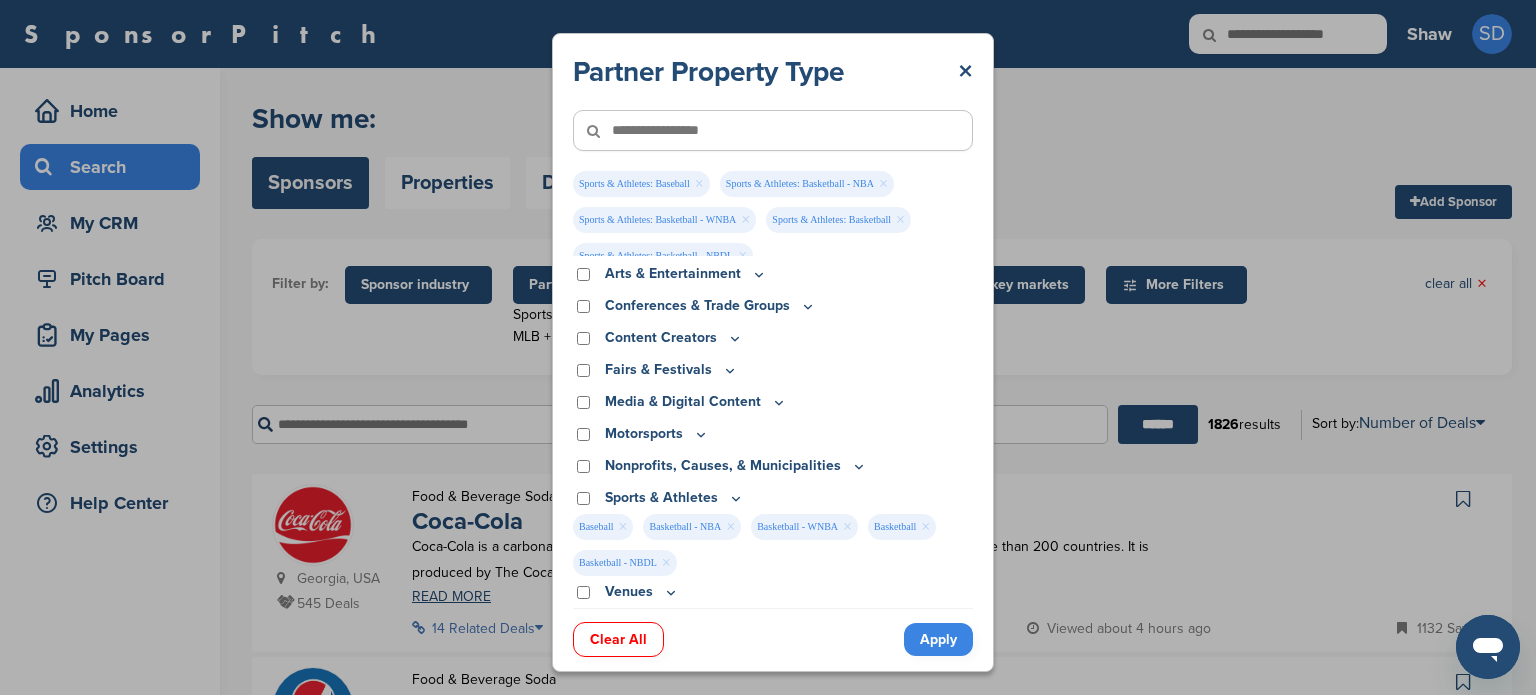 click on "×" at bounding box center (622, 527) 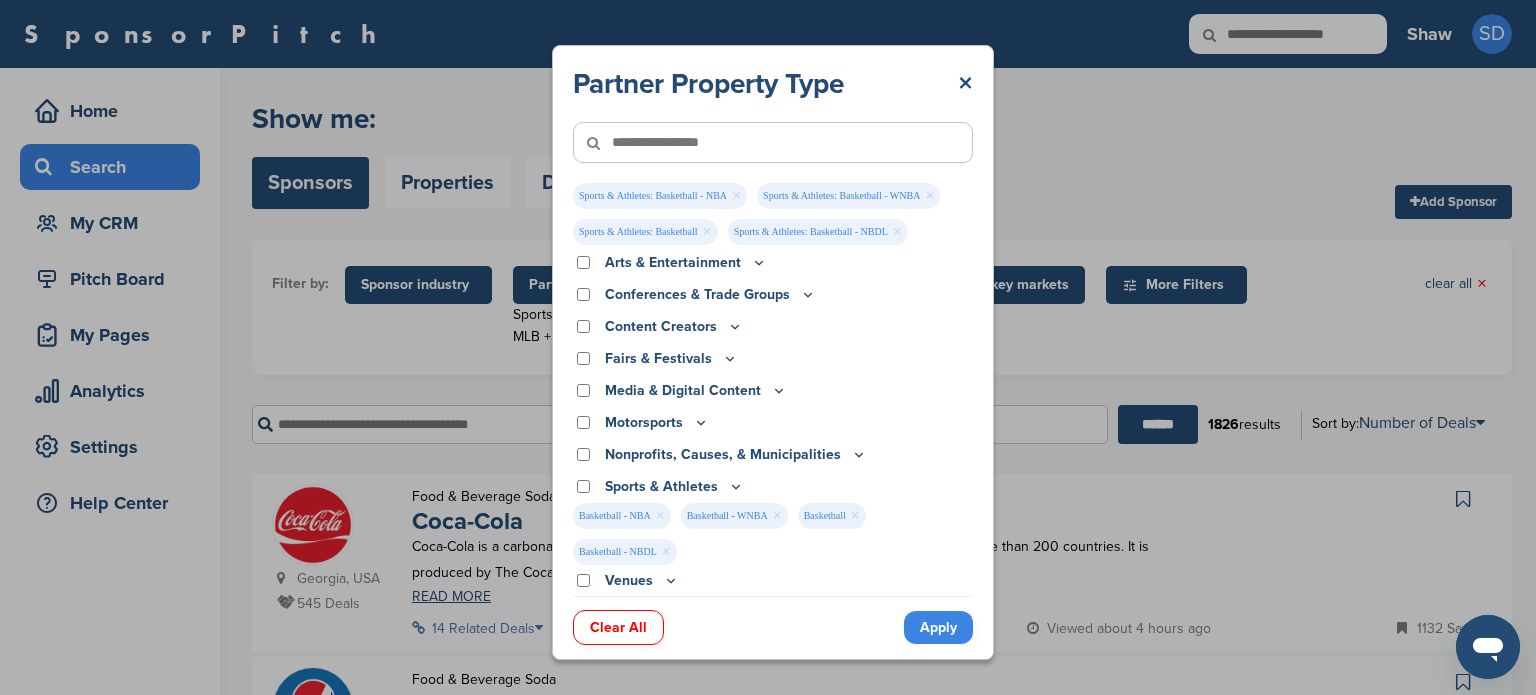 click on "Apply" at bounding box center [938, 627] 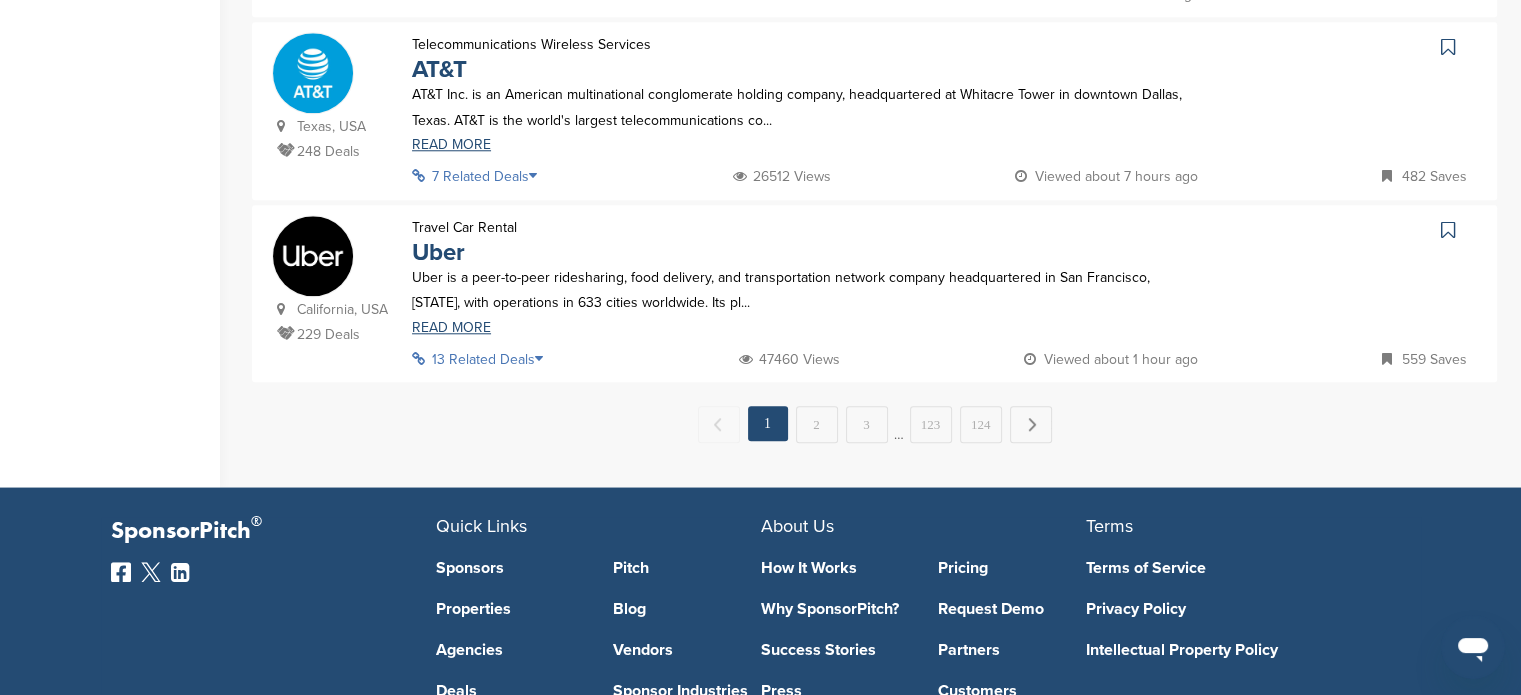 scroll, scrollTop: 2292, scrollLeft: 0, axis: vertical 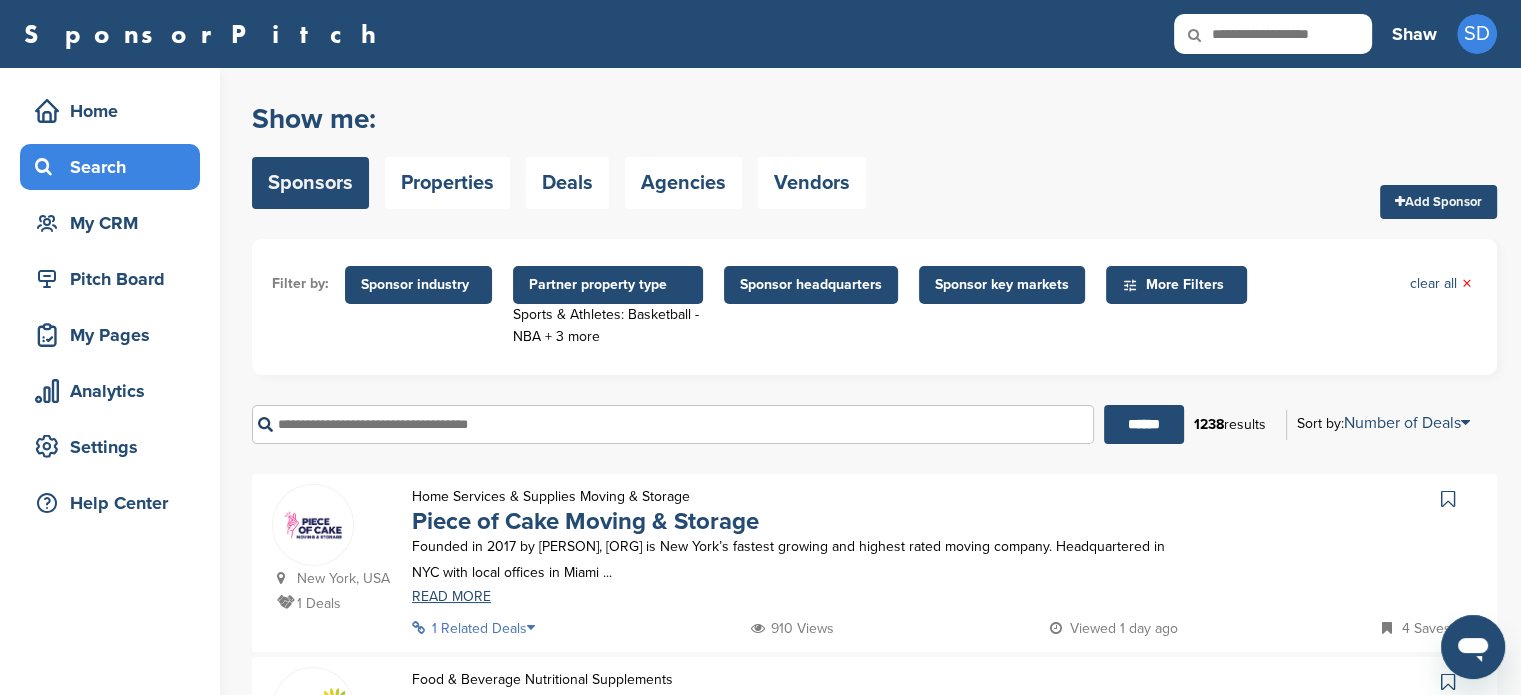 click on "Partner property type" at bounding box center [608, 285] 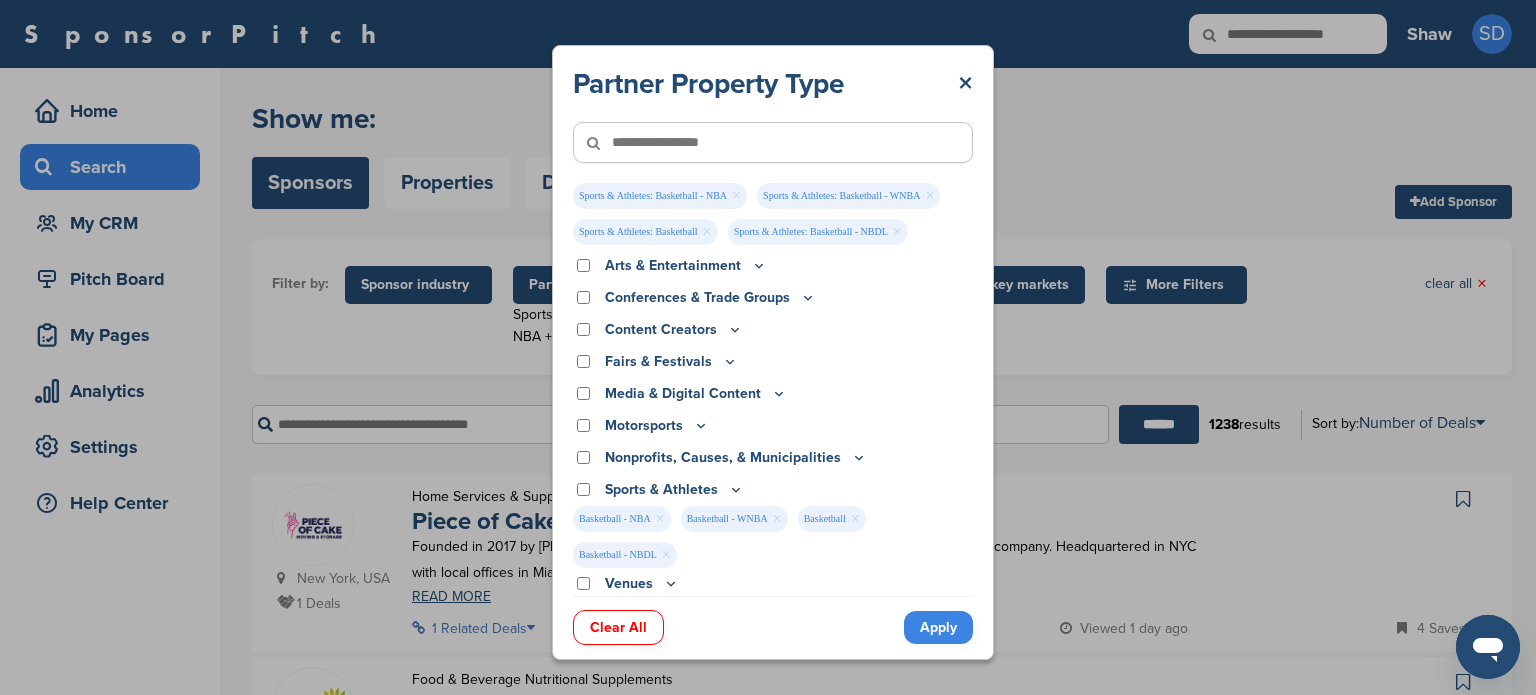click on "×" at bounding box center [660, 519] 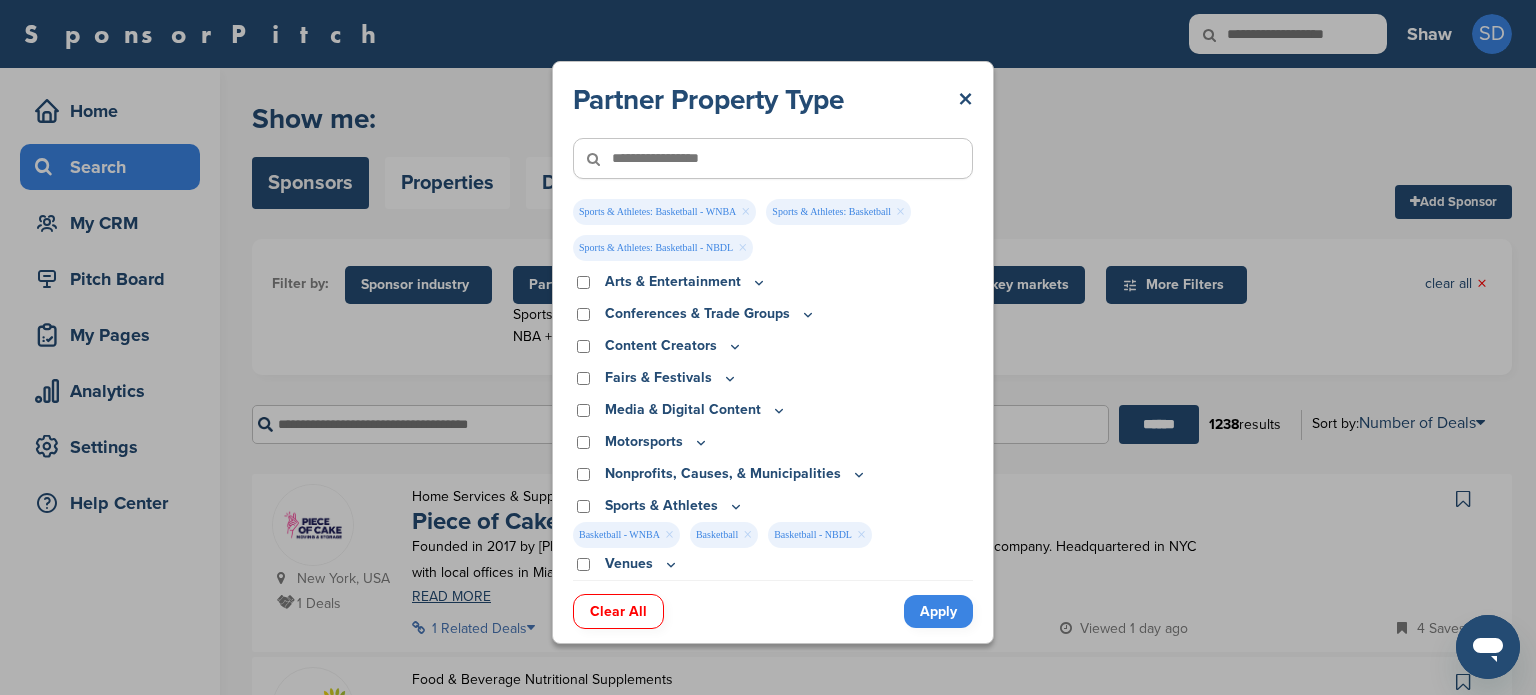 scroll, scrollTop: 0, scrollLeft: 0, axis: both 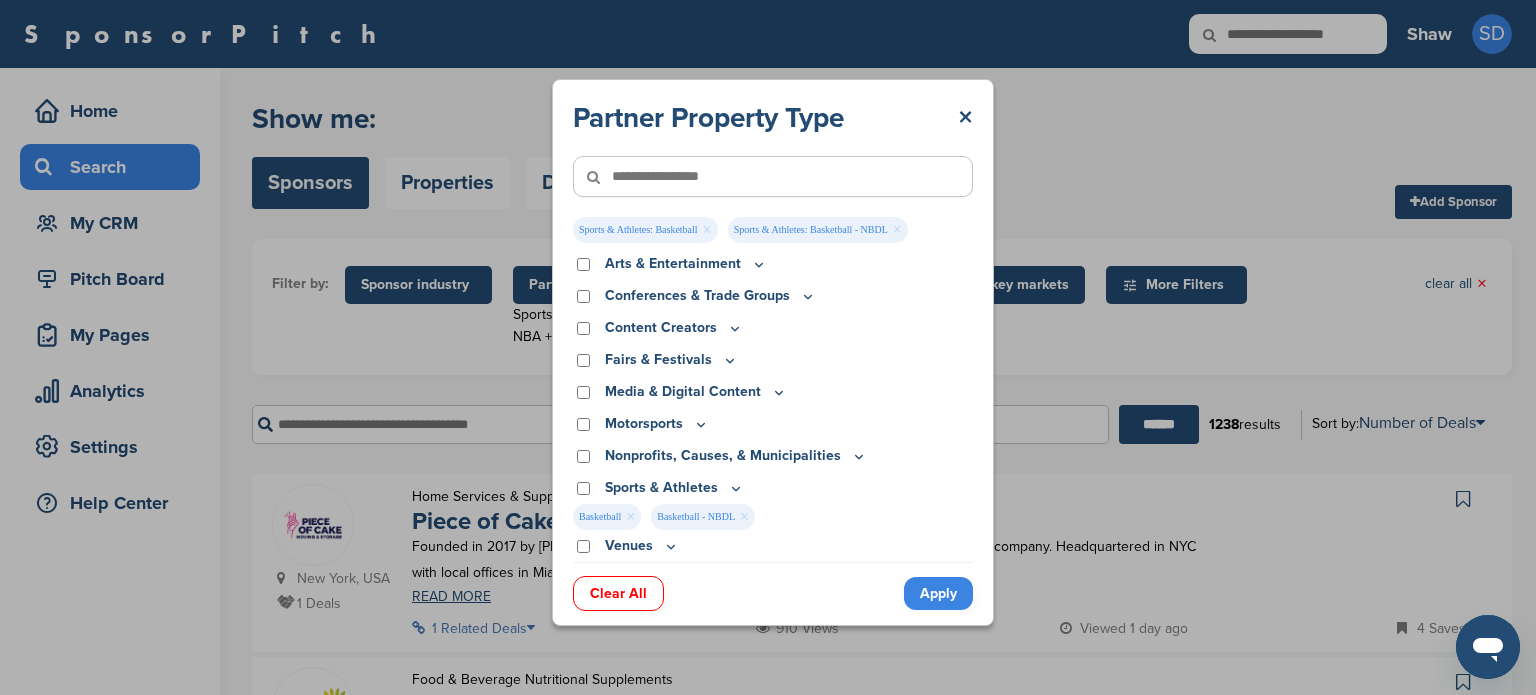 click on "×" at bounding box center [630, 517] 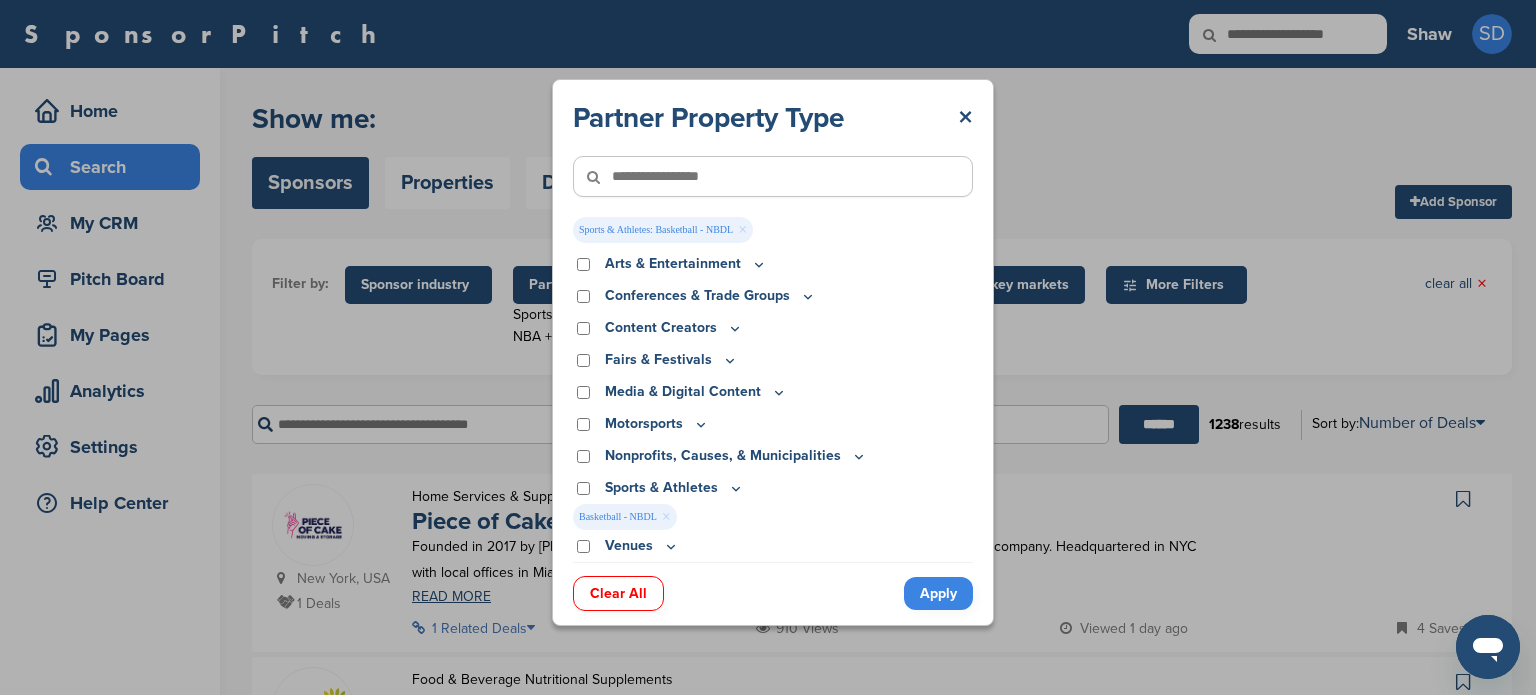 click on "×" at bounding box center (666, 517) 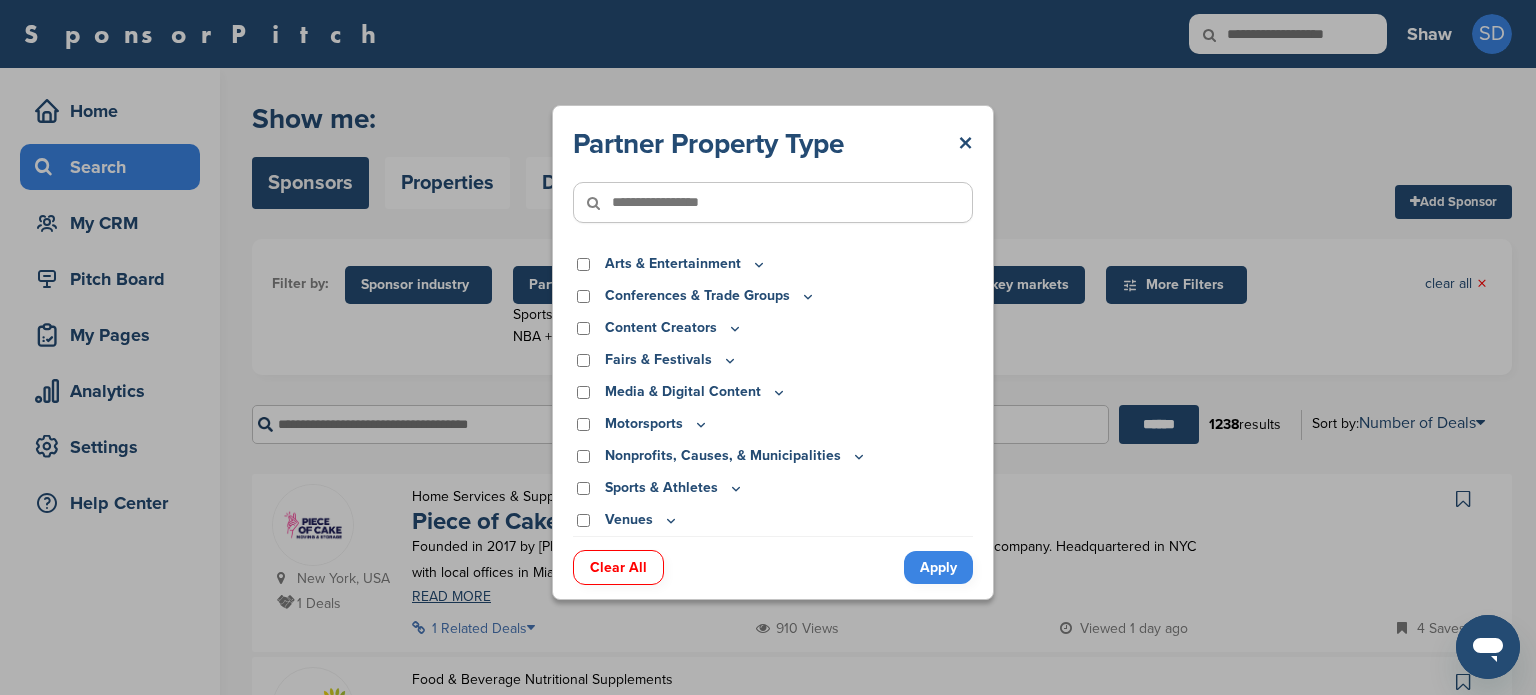 click on "Sports & Athletes" at bounding box center (674, 488) 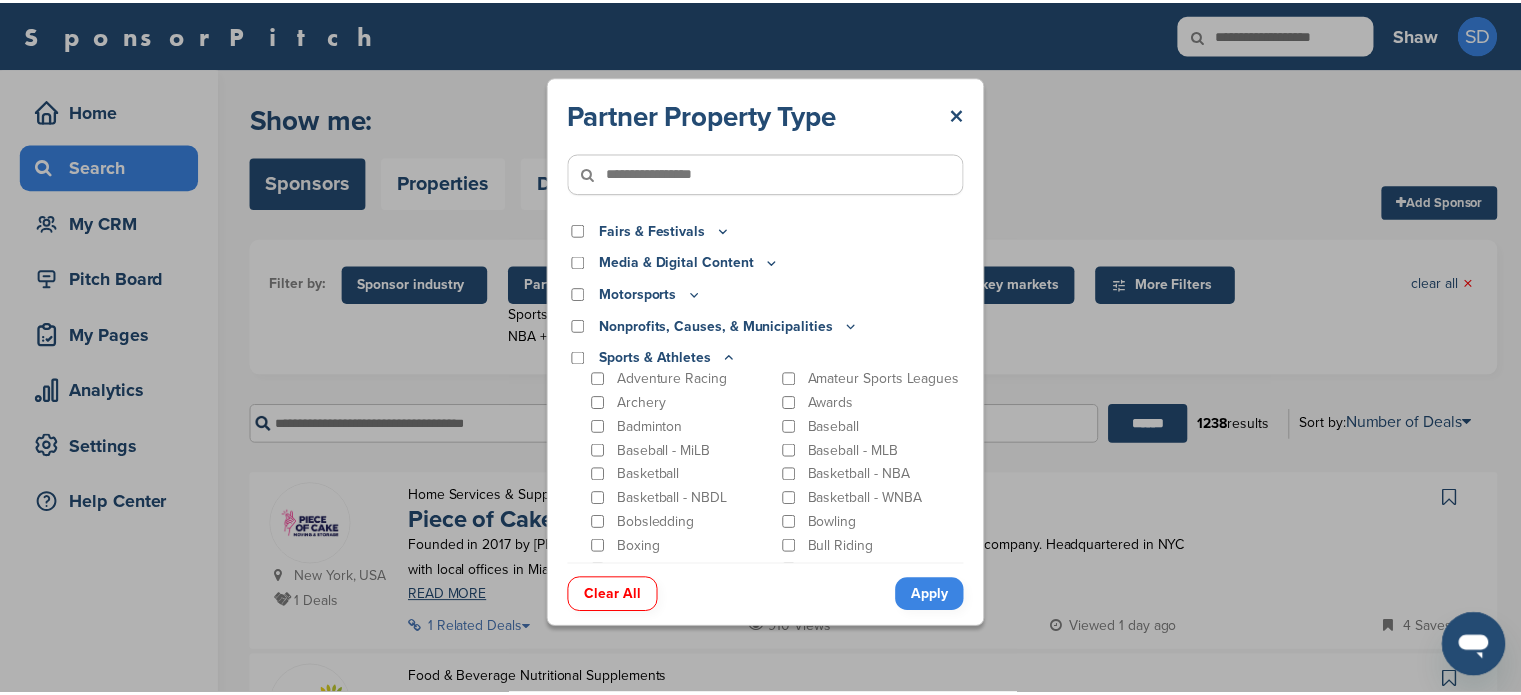 scroll, scrollTop: 200, scrollLeft: 0, axis: vertical 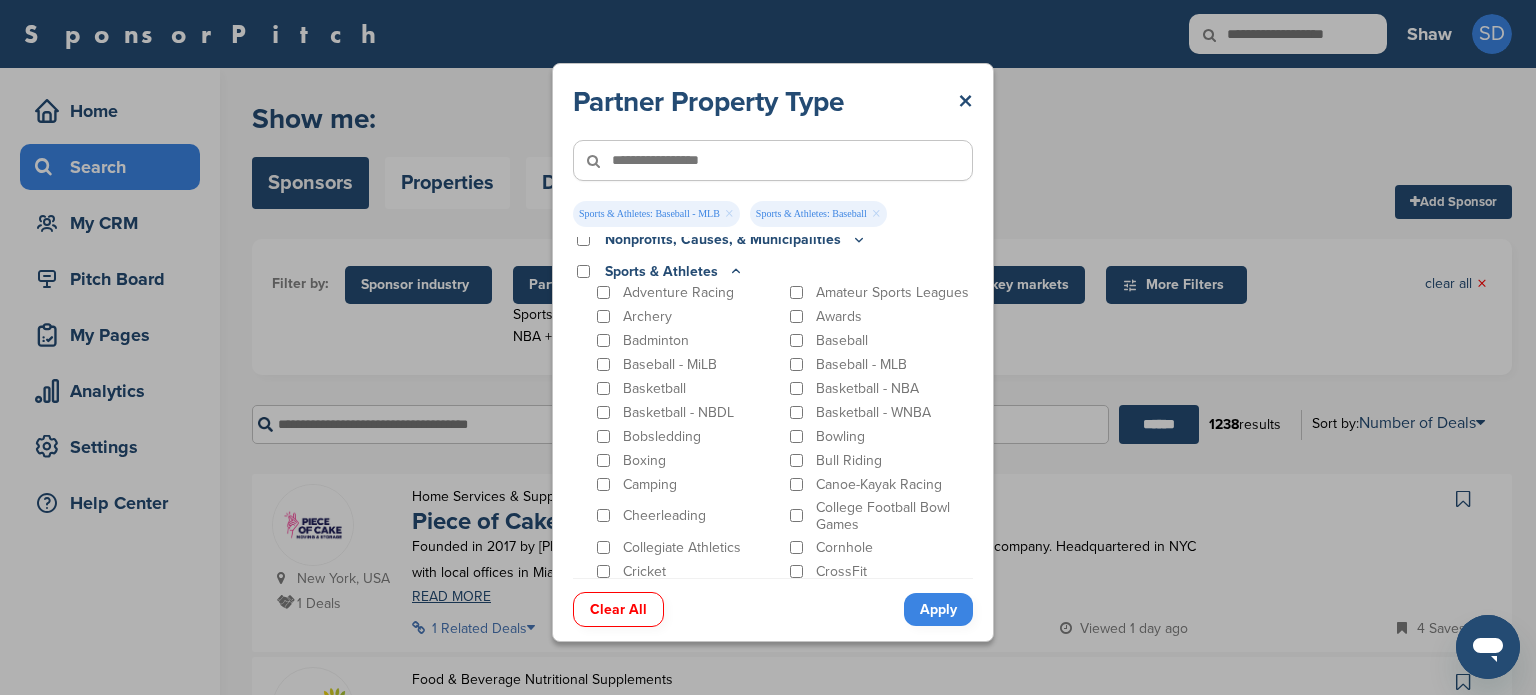 click on "Baseball - MiLB" at bounding box center (670, 364) 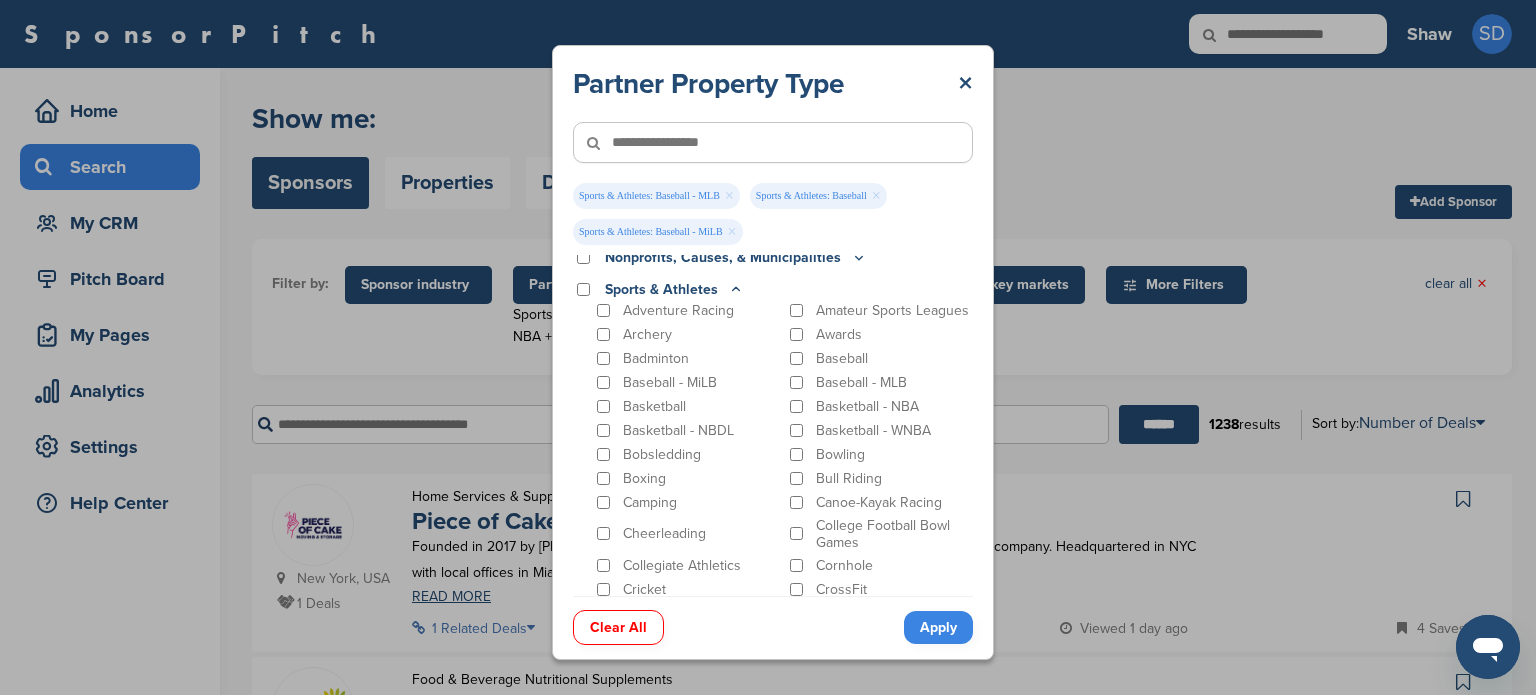 click on "Apply" at bounding box center (938, 627) 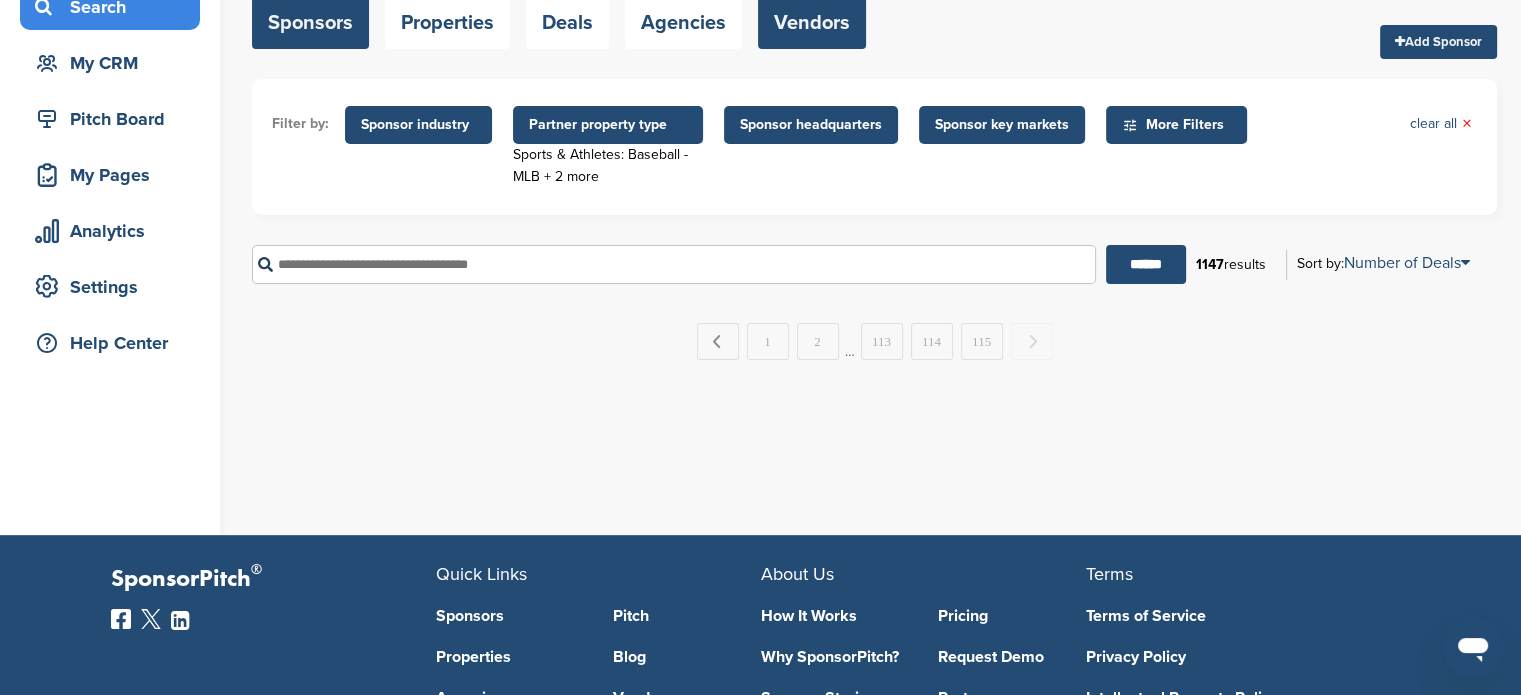 scroll, scrollTop: 0, scrollLeft: 0, axis: both 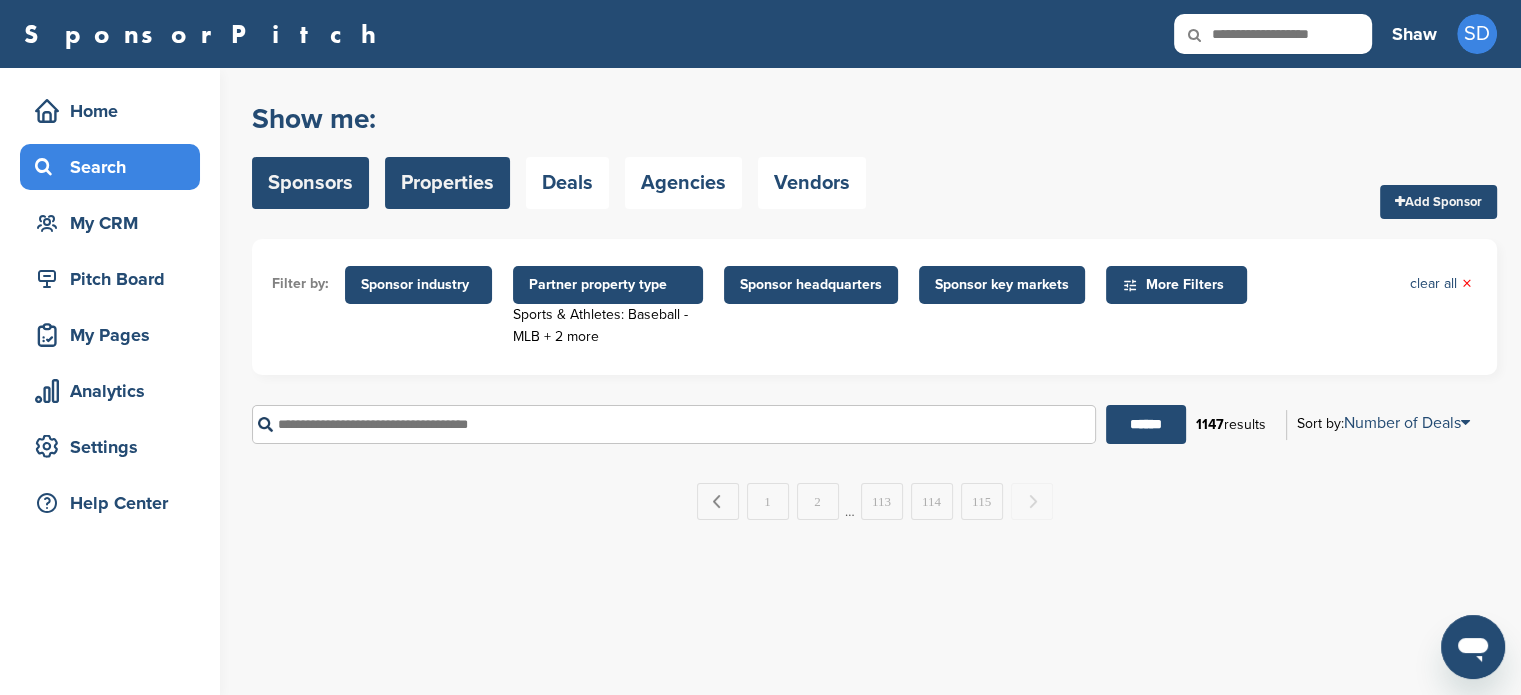 click on "Properties" at bounding box center [447, 183] 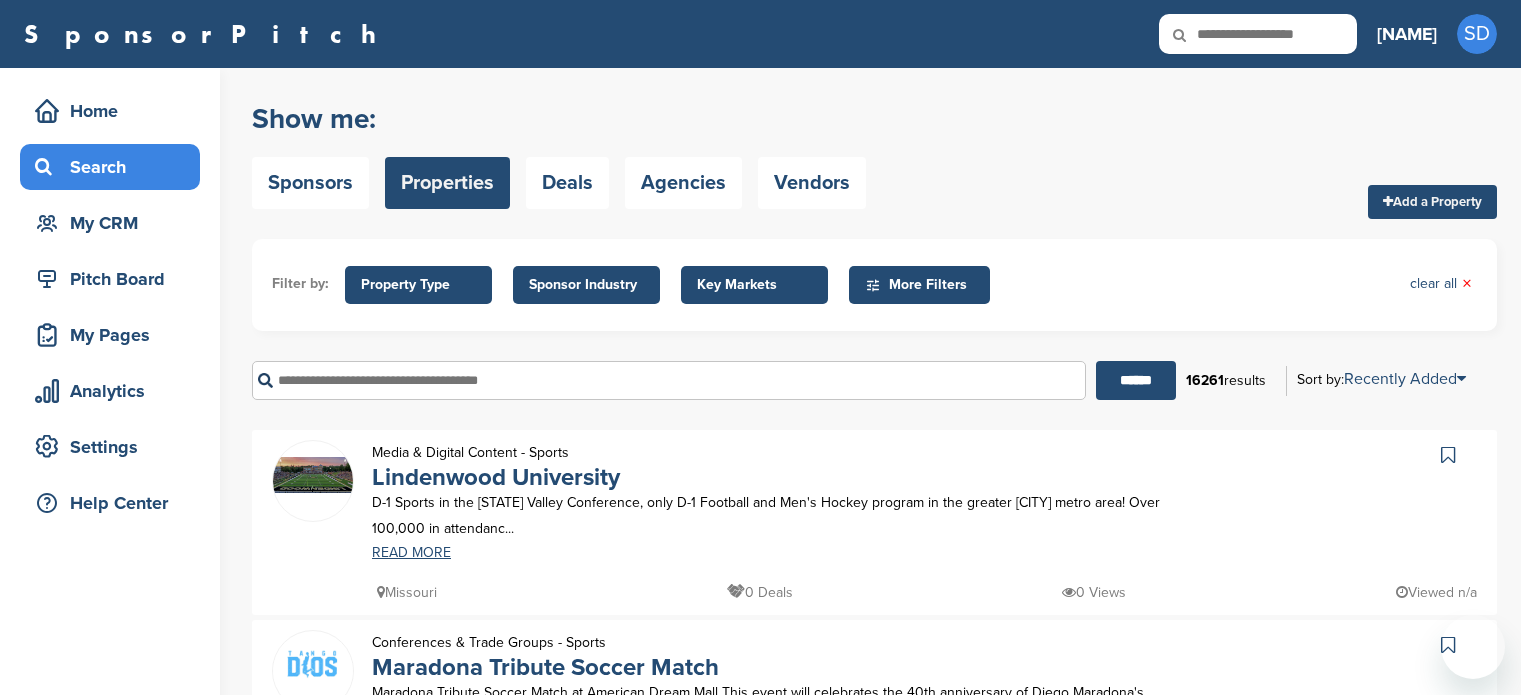 scroll, scrollTop: 0, scrollLeft: 0, axis: both 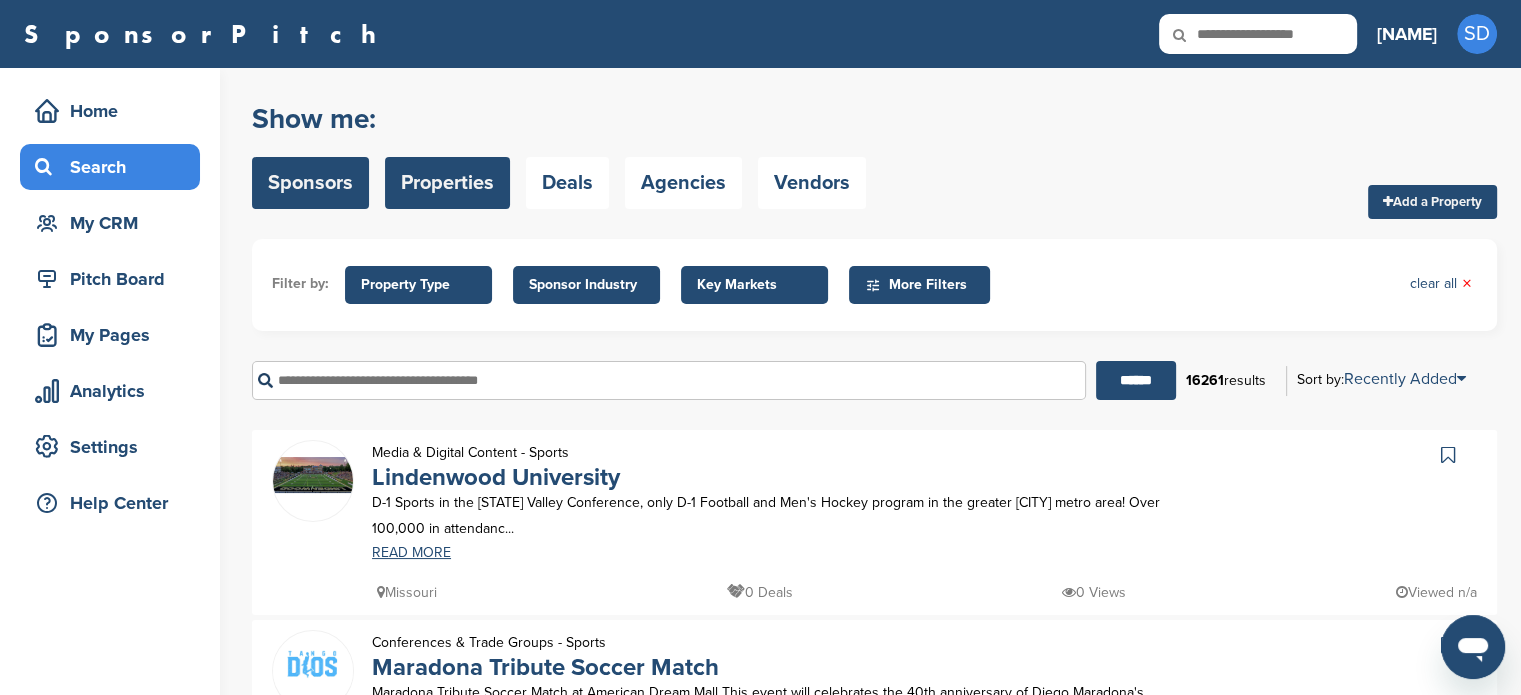 click on "Sponsors" at bounding box center [310, 183] 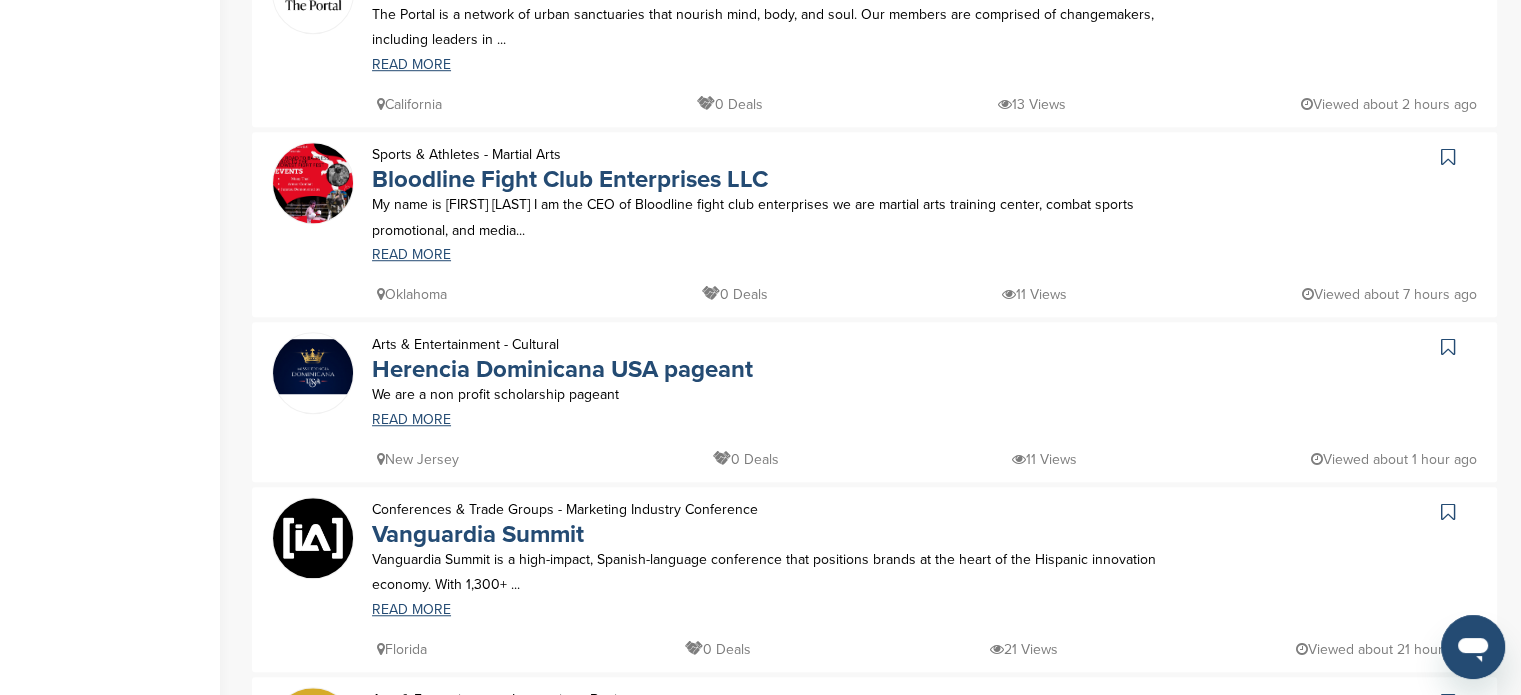 scroll, scrollTop: 1500, scrollLeft: 0, axis: vertical 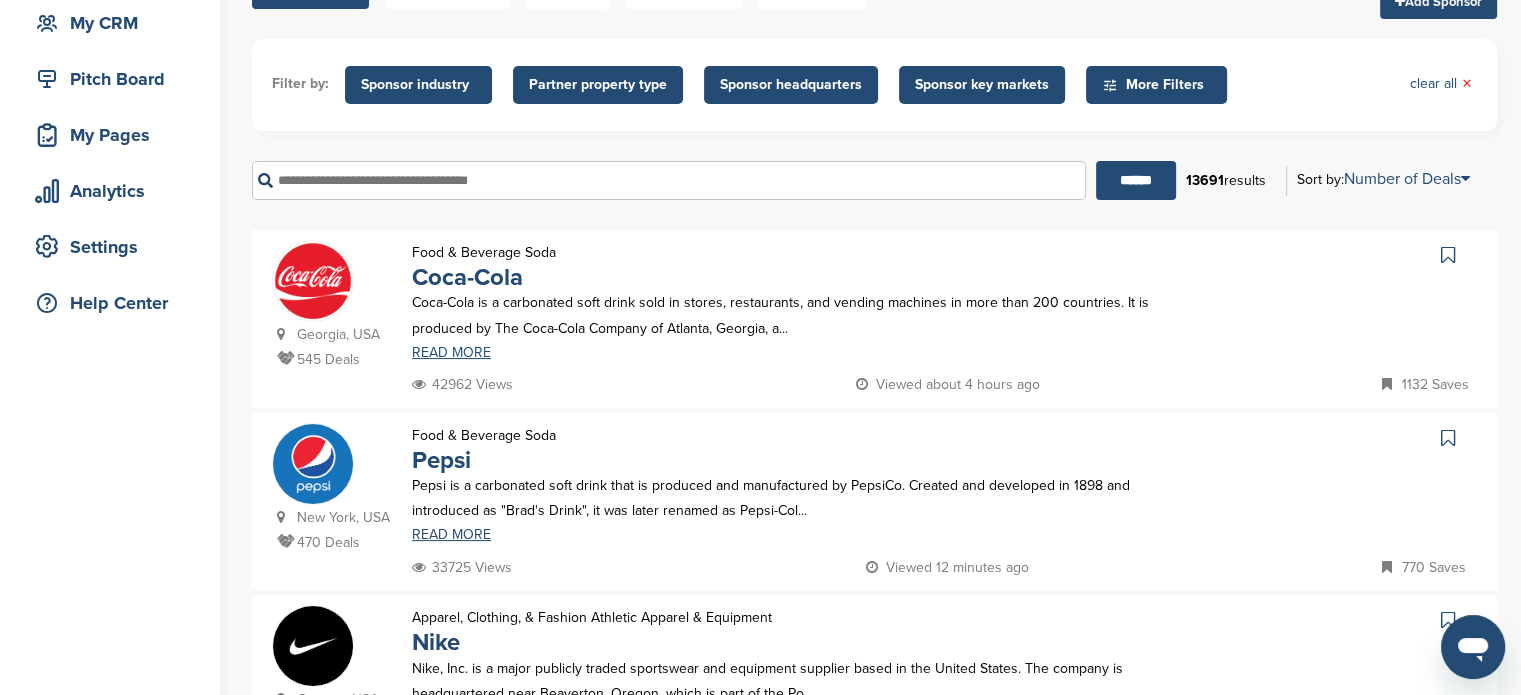 click on "Partner property type" at bounding box center (598, 85) 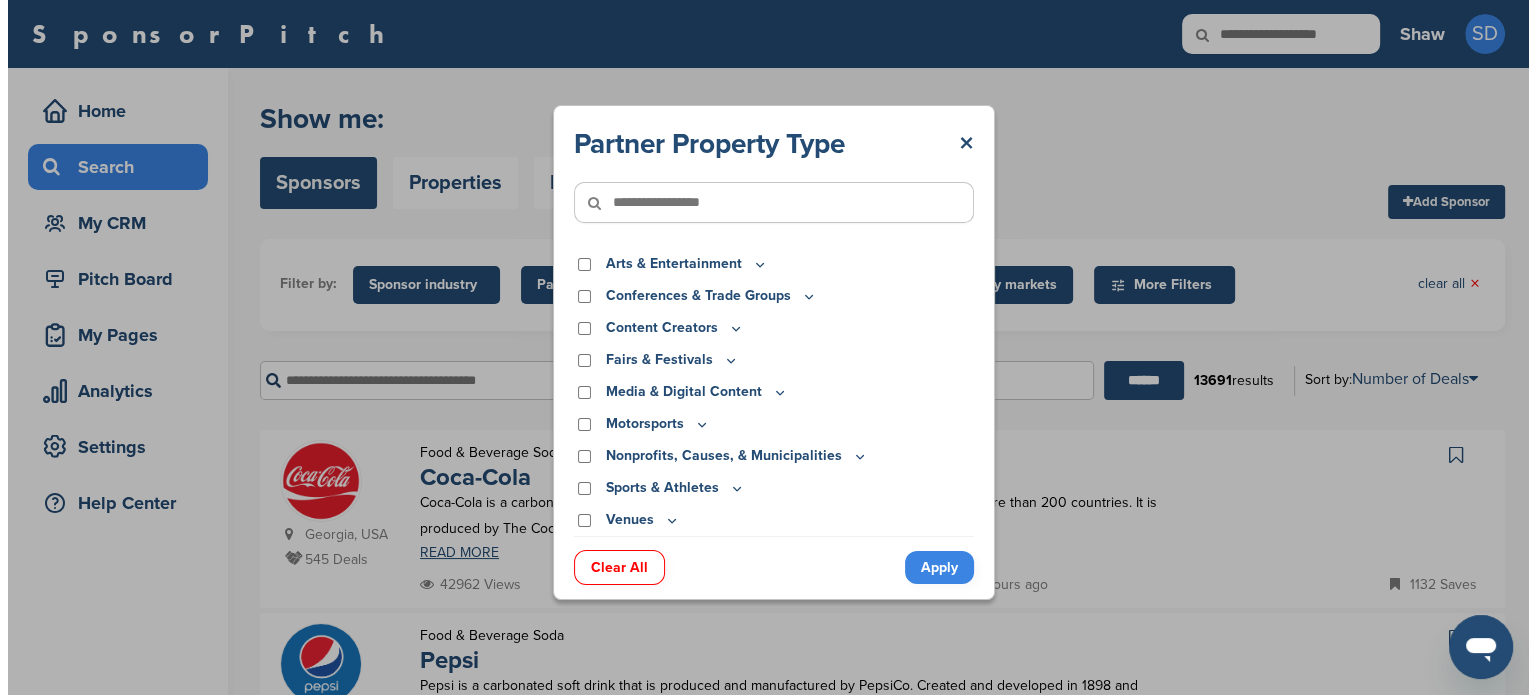 scroll, scrollTop: 0, scrollLeft: 0, axis: both 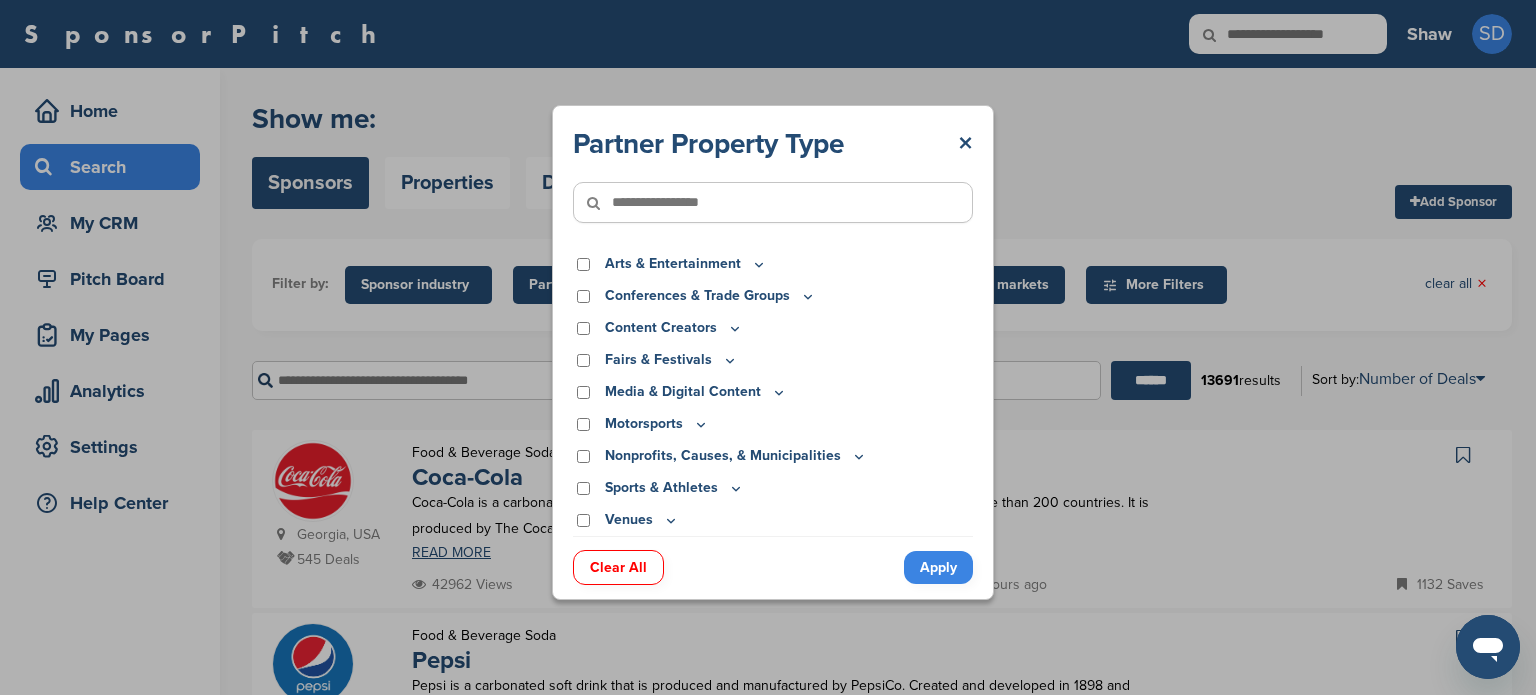 click on "Sports & Athletes" at bounding box center [674, 488] 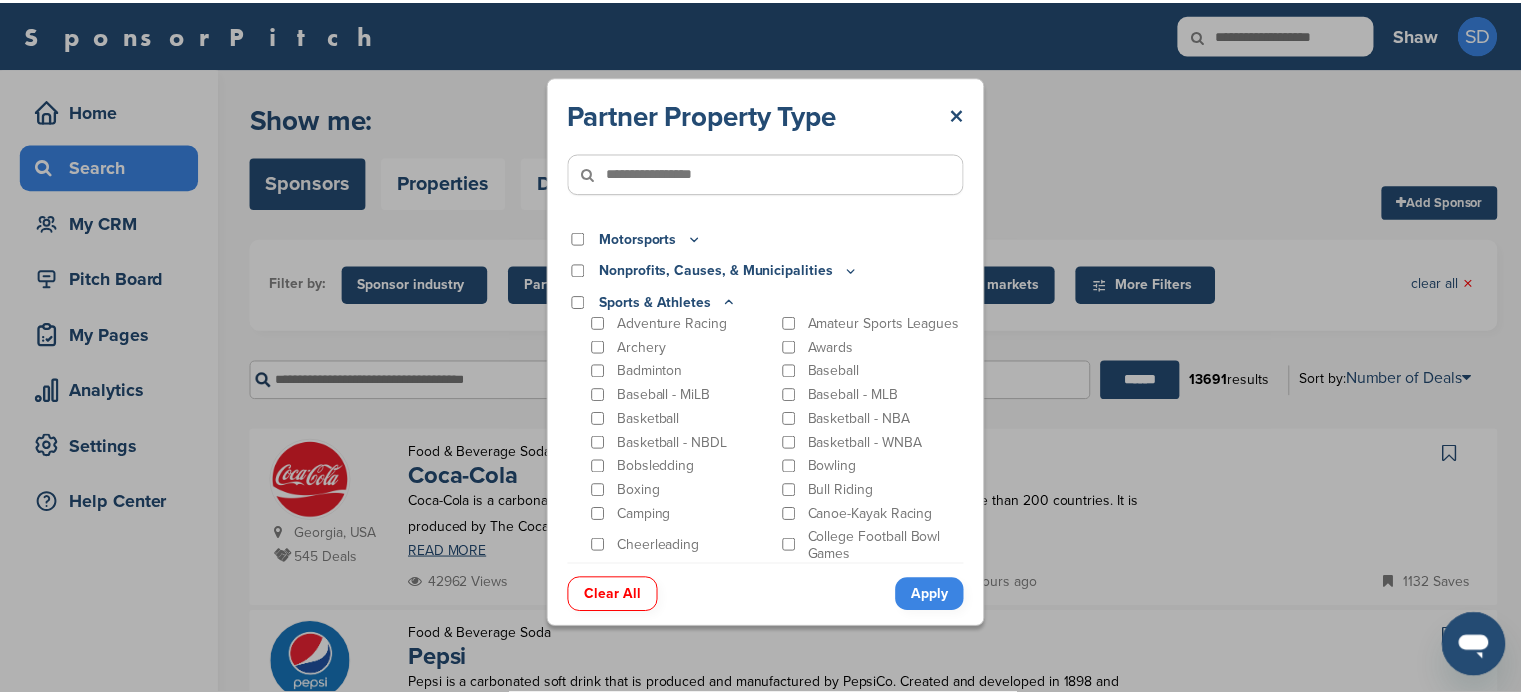 scroll, scrollTop: 200, scrollLeft: 0, axis: vertical 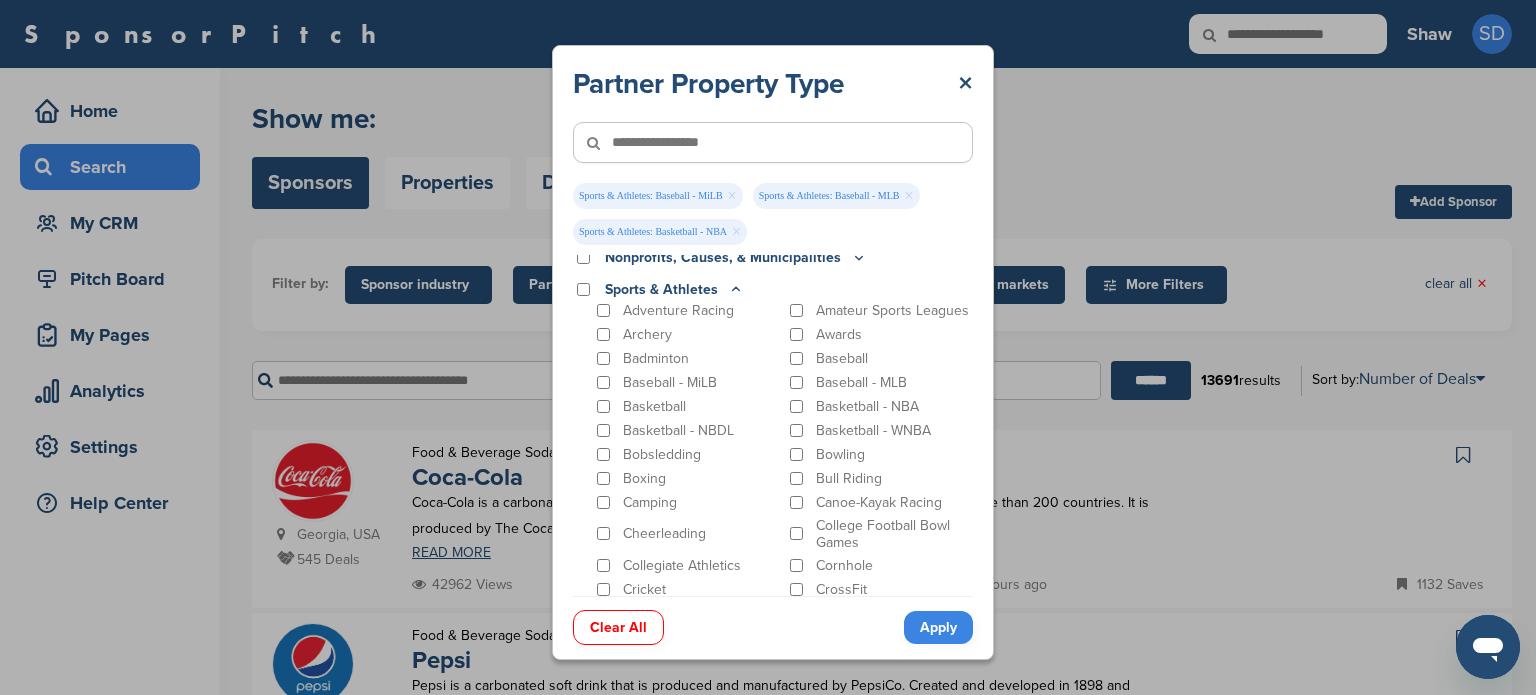 click on "Basketball - NBA" at bounding box center (880, 406) 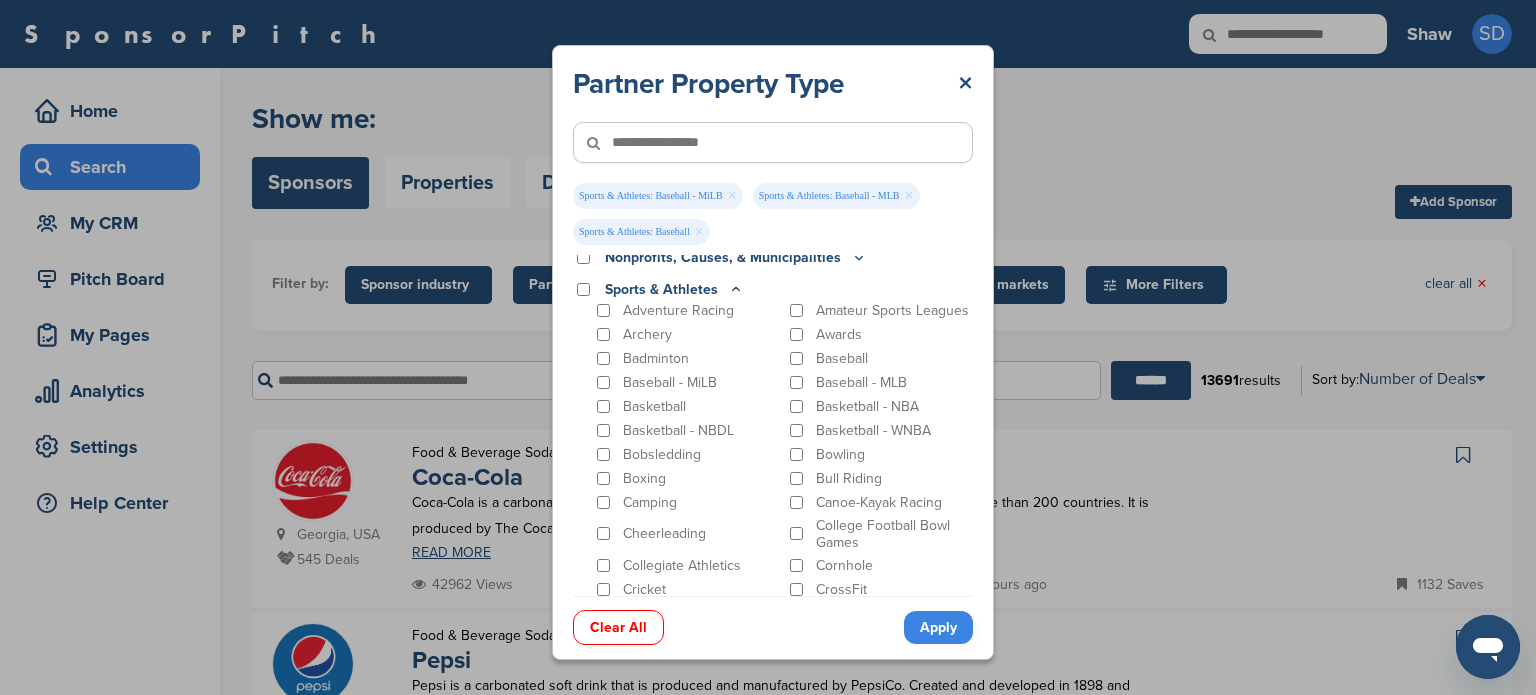 click on "Apply" at bounding box center [938, 627] 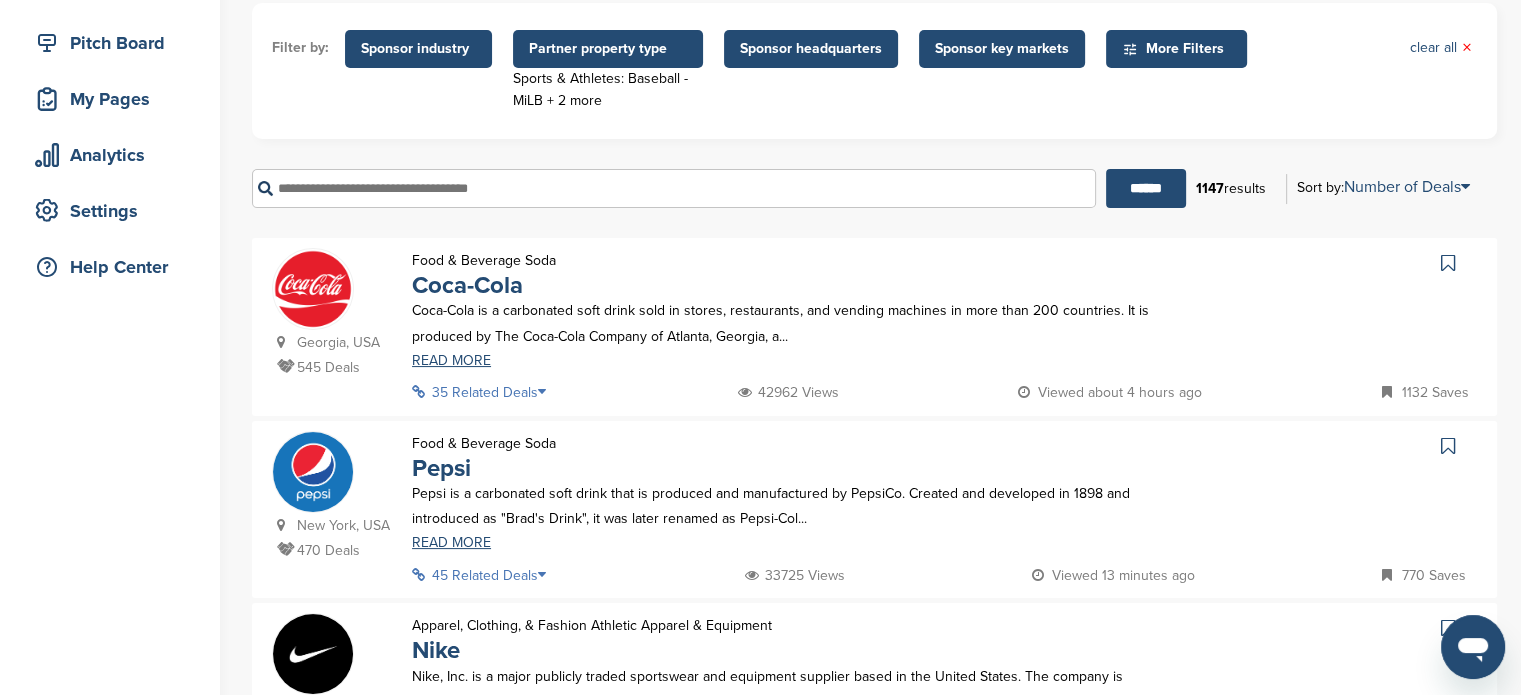 scroll, scrollTop: 211, scrollLeft: 0, axis: vertical 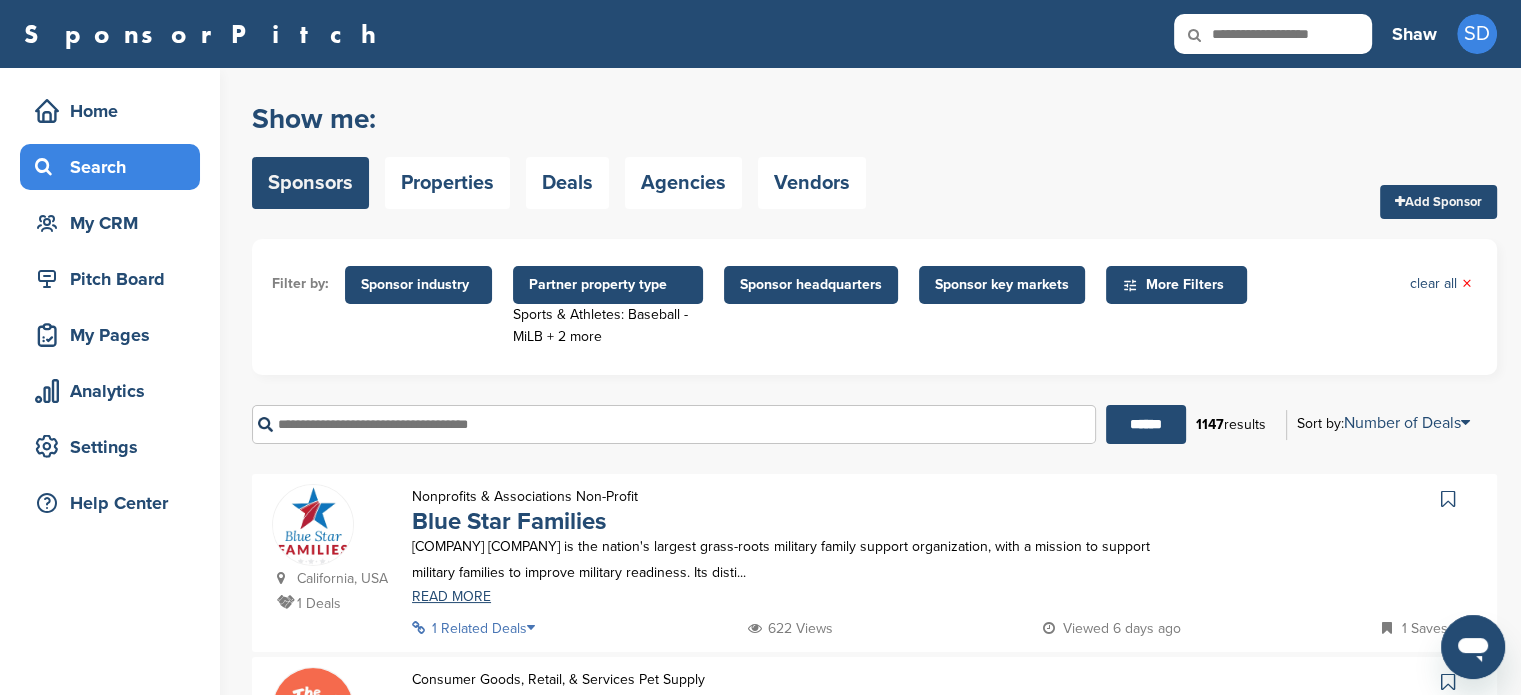 click on "Show me:
Sponsors
Properties
Deals
Agencies
Vendors
Add Sponsor" at bounding box center [874, 155] 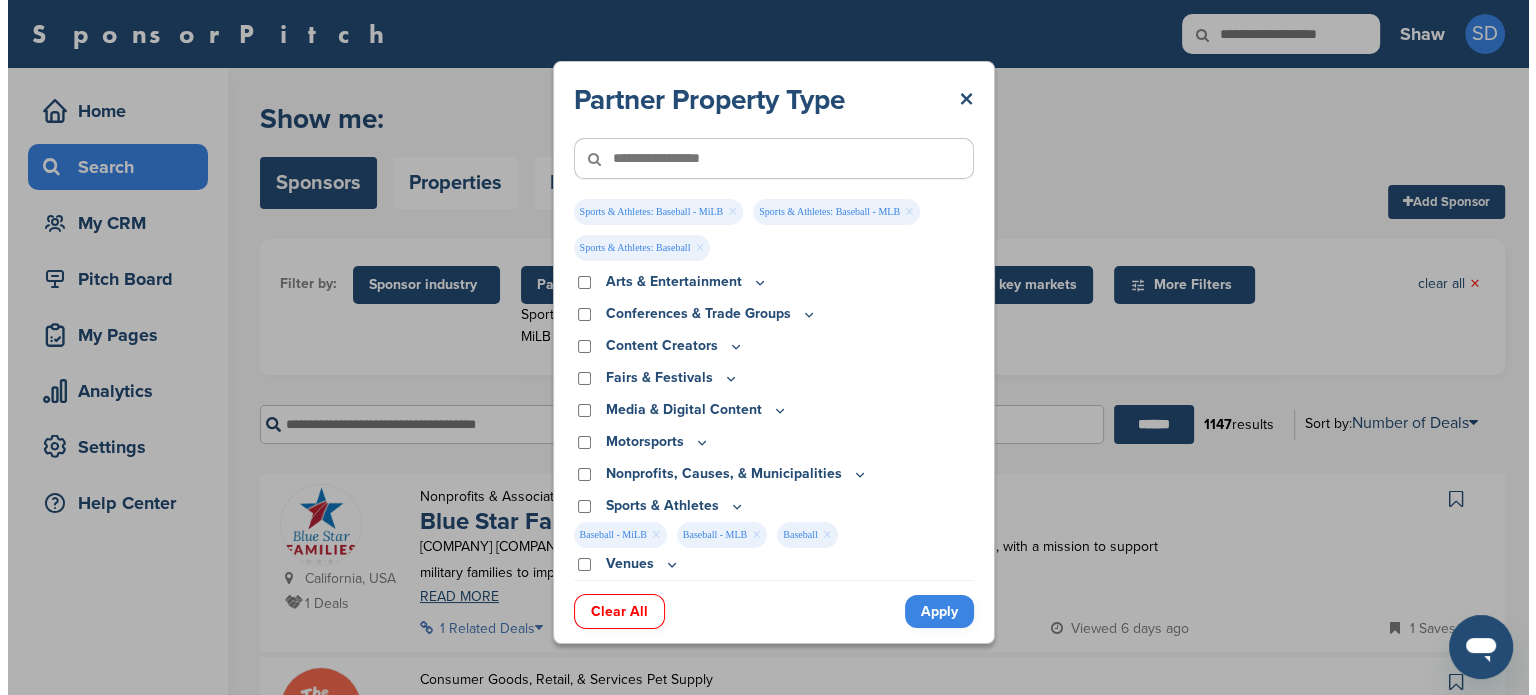 scroll, scrollTop: 0, scrollLeft: 0, axis: both 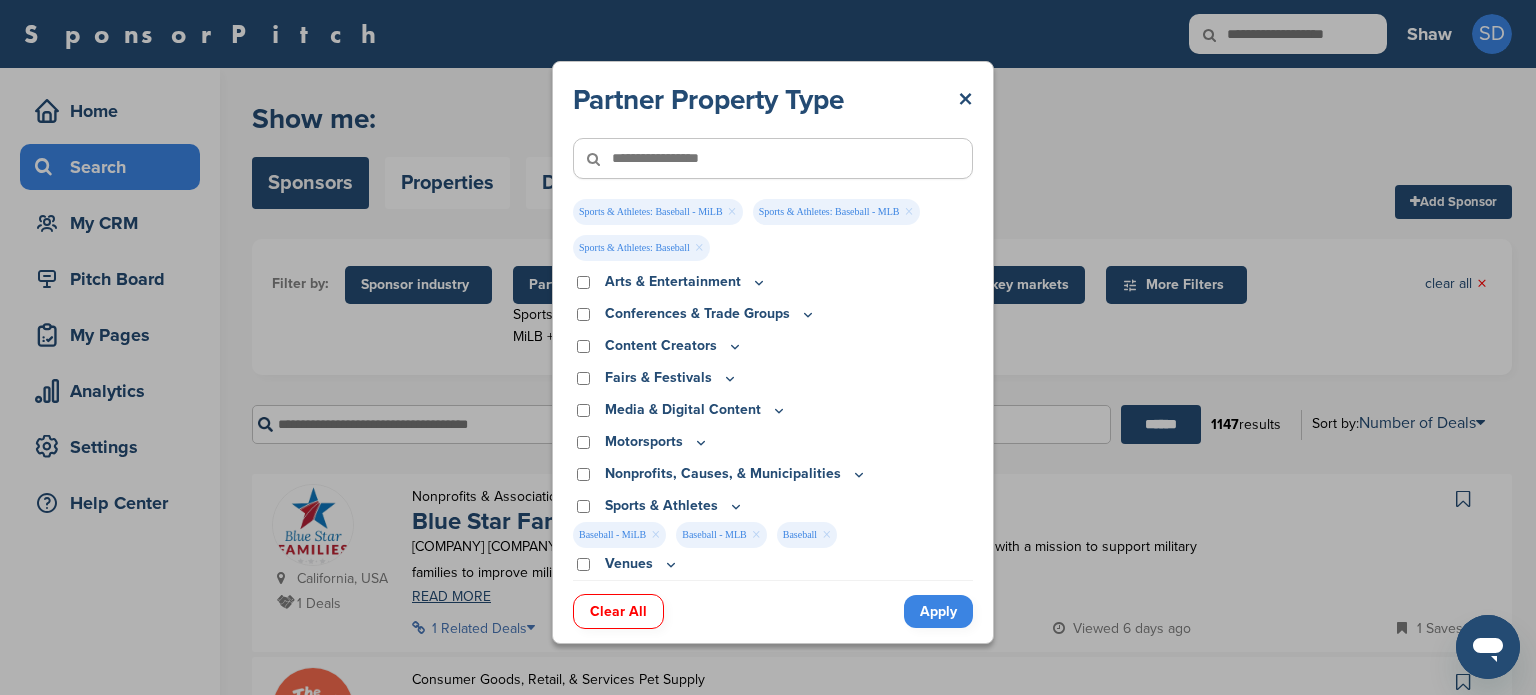 click on "×" at bounding box center [655, 535] 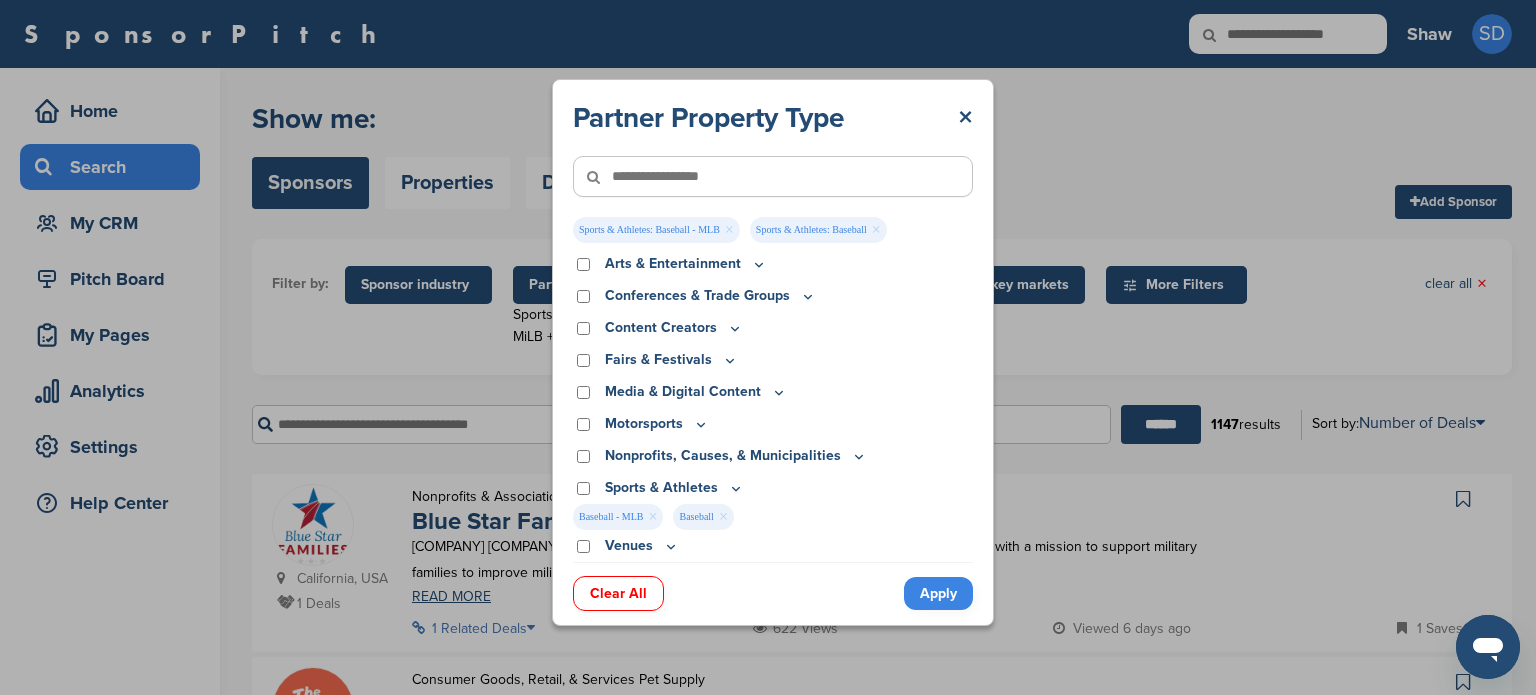 click on "×" at bounding box center [652, 517] 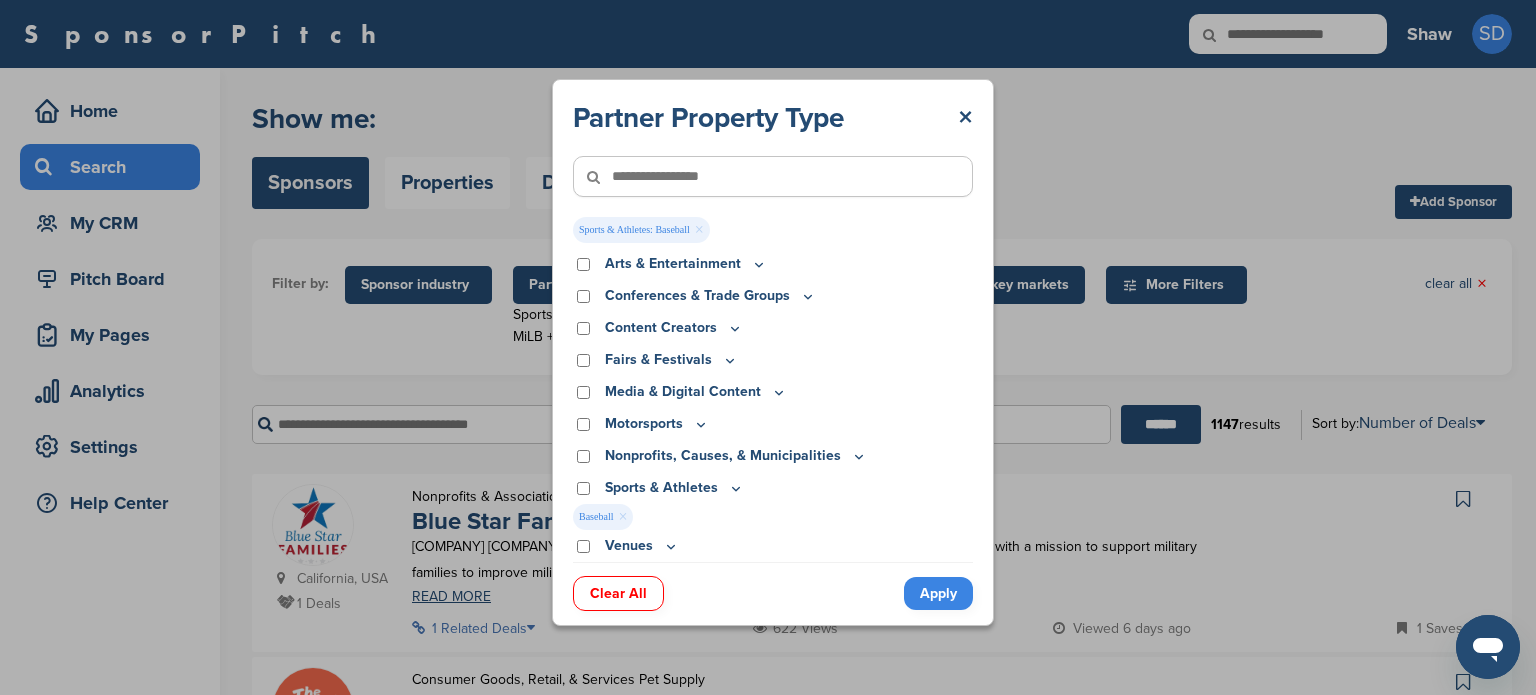 click on "×" at bounding box center (622, 517) 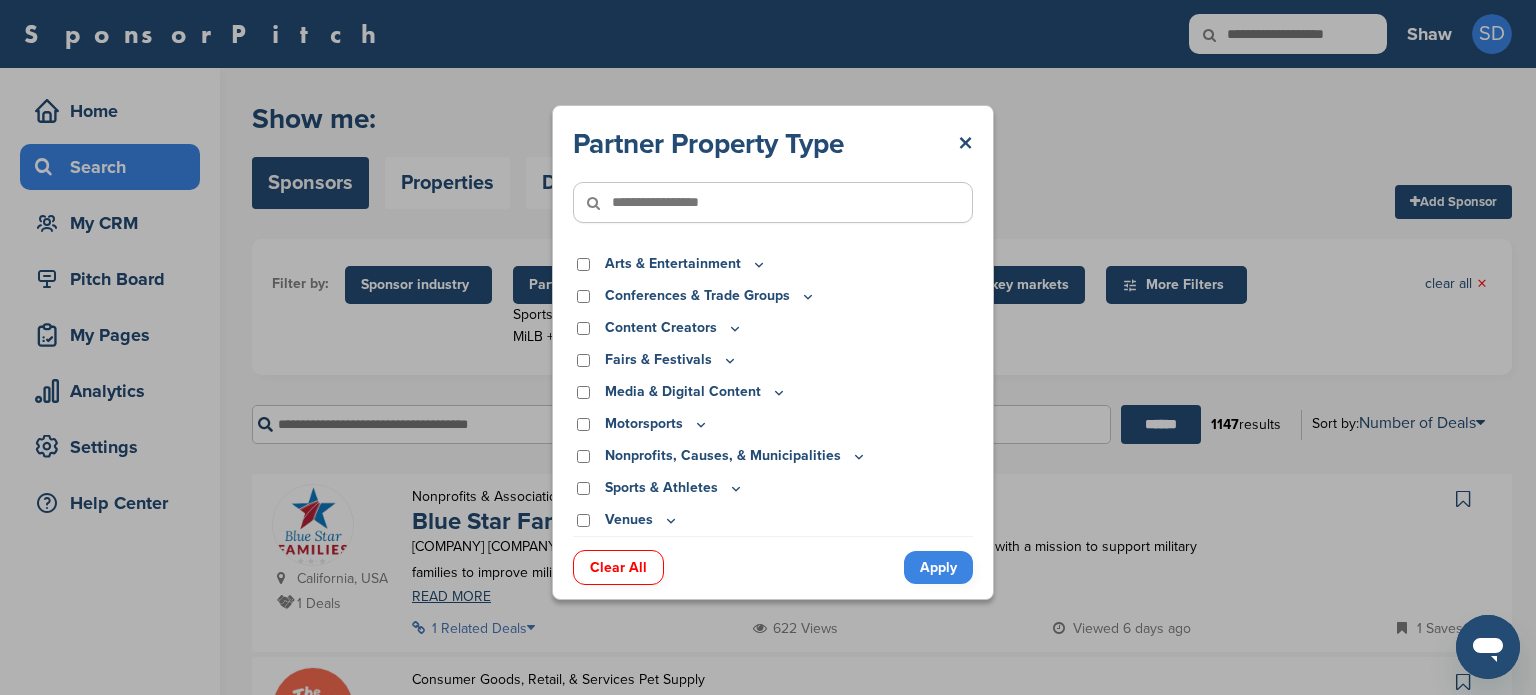 click on "Sports & Athletes" at bounding box center [674, 488] 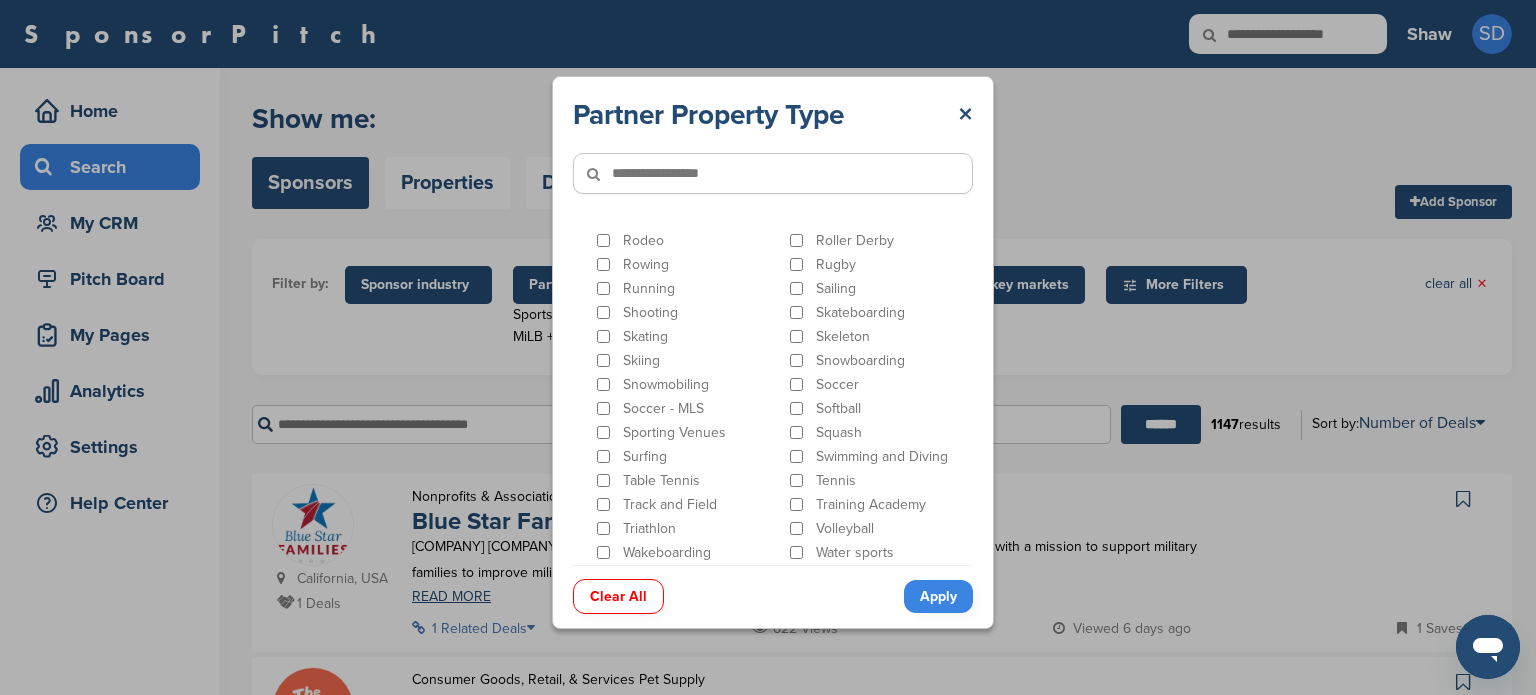 scroll, scrollTop: 1100, scrollLeft: 0, axis: vertical 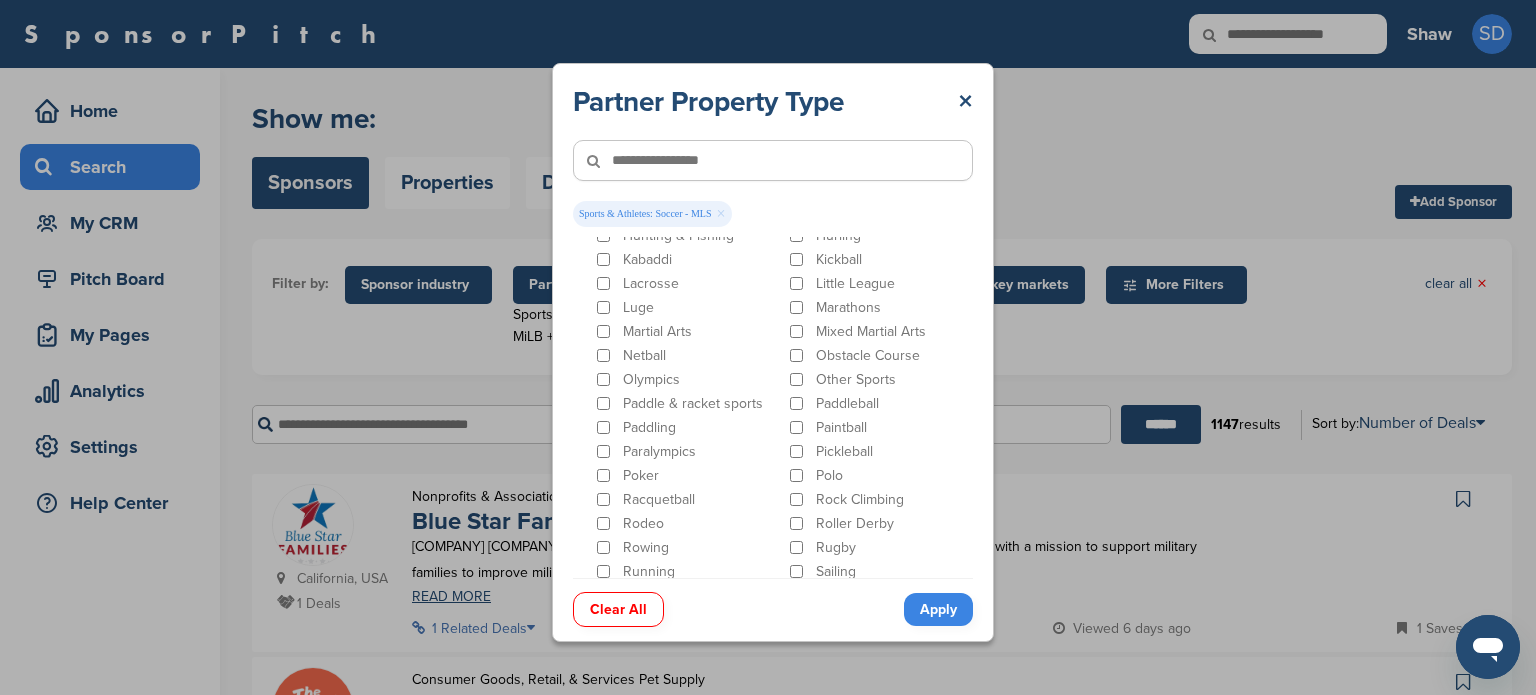 click at bounding box center [773, 160] 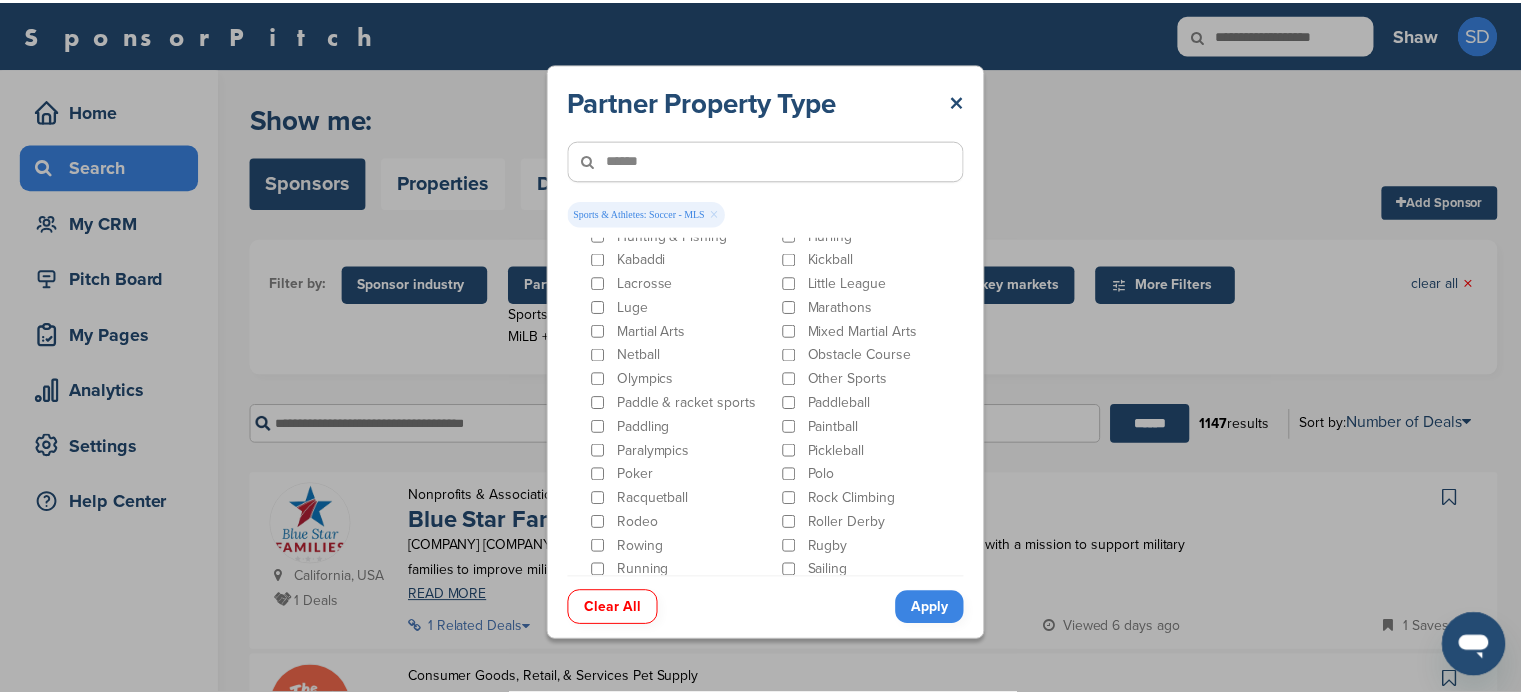 scroll, scrollTop: 0, scrollLeft: 0, axis: both 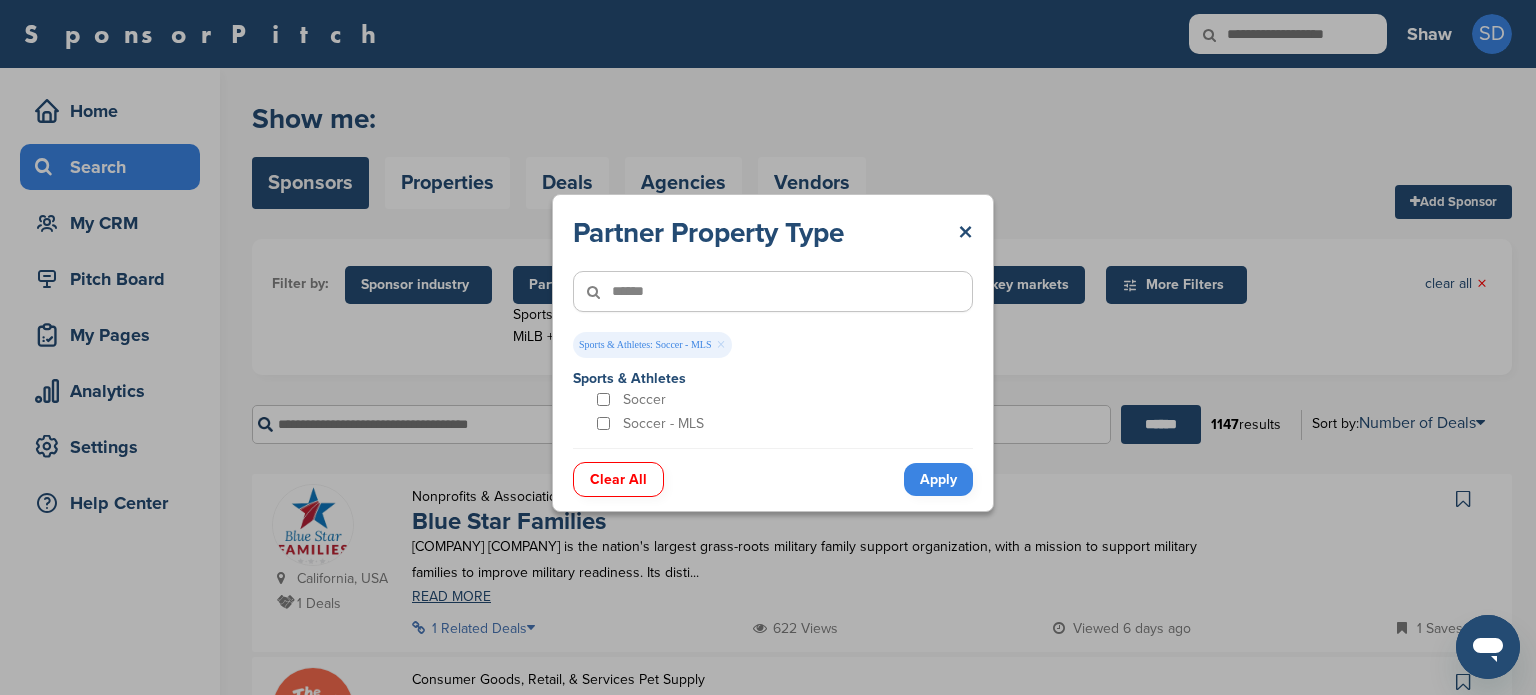 type on "******" 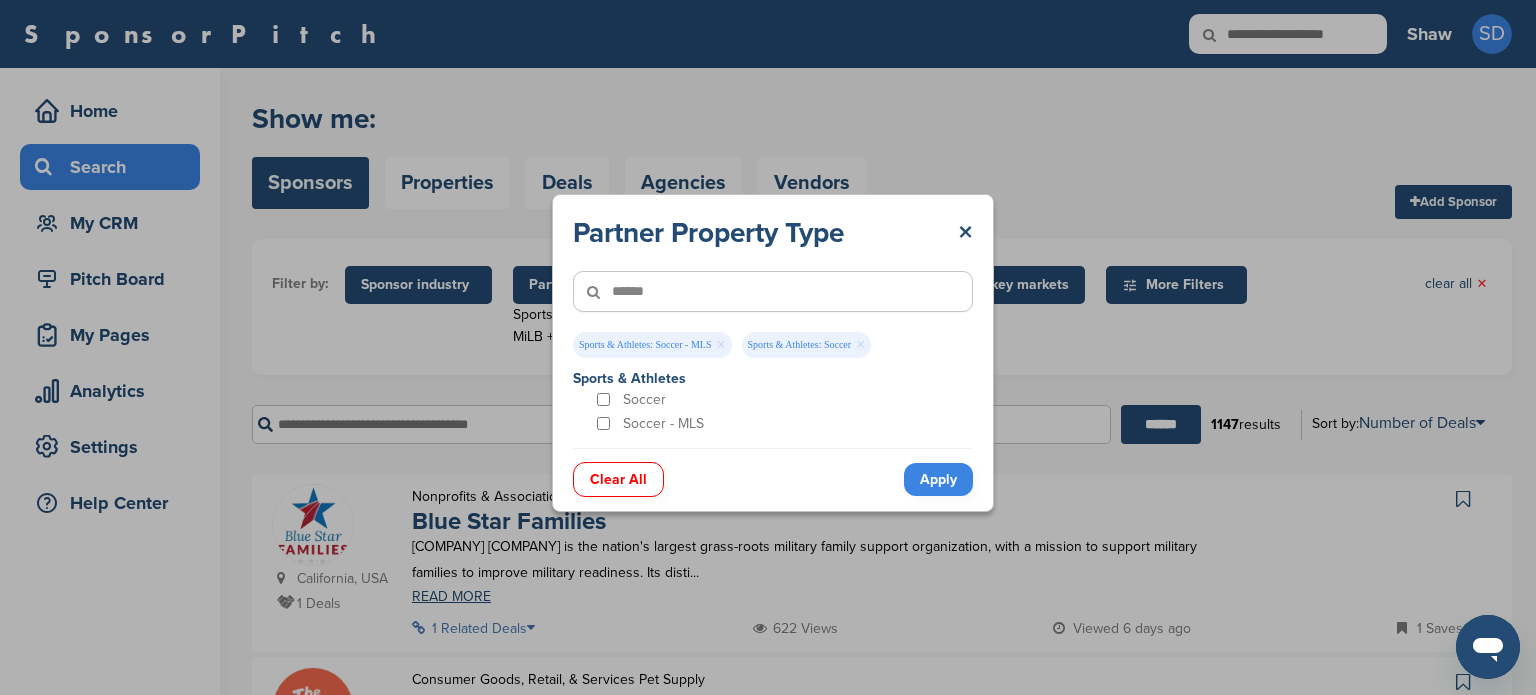 click on "Apply" at bounding box center [938, 479] 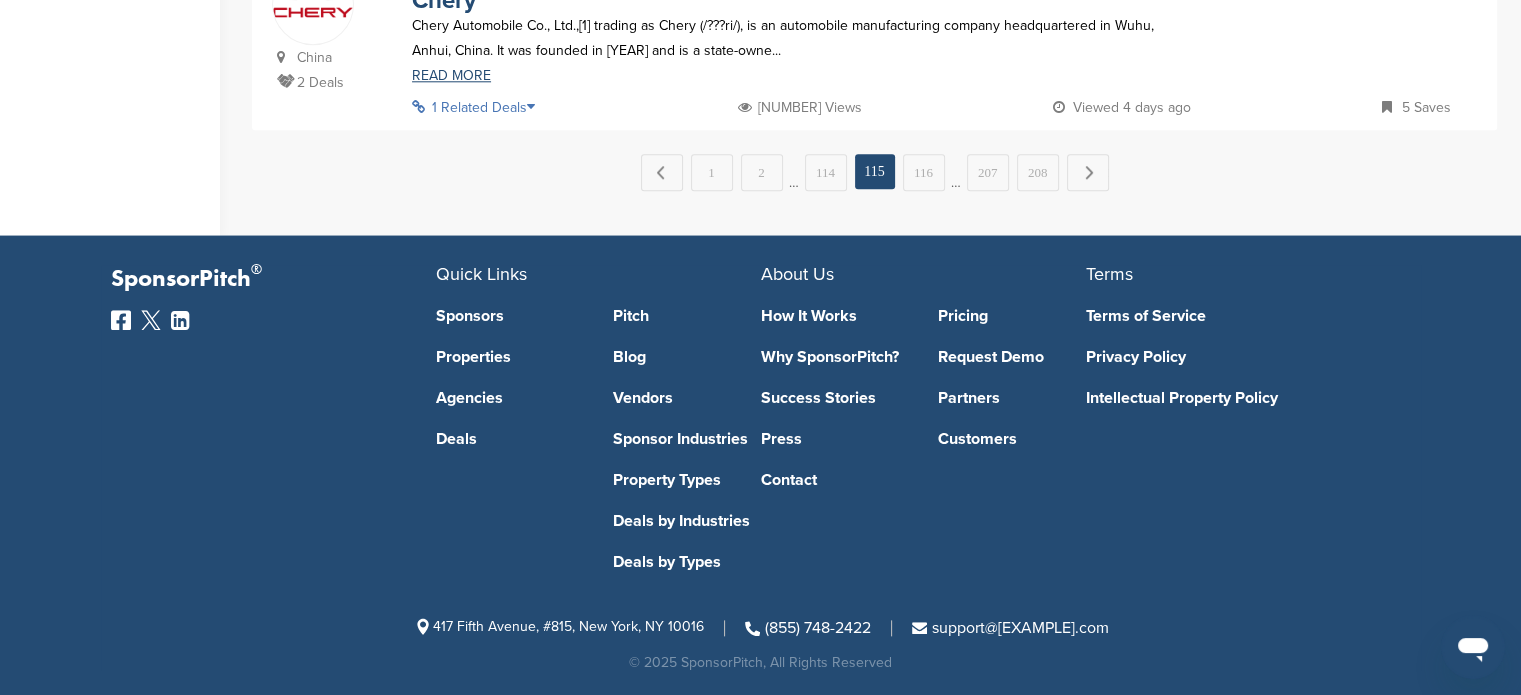 scroll, scrollTop: 2192, scrollLeft: 0, axis: vertical 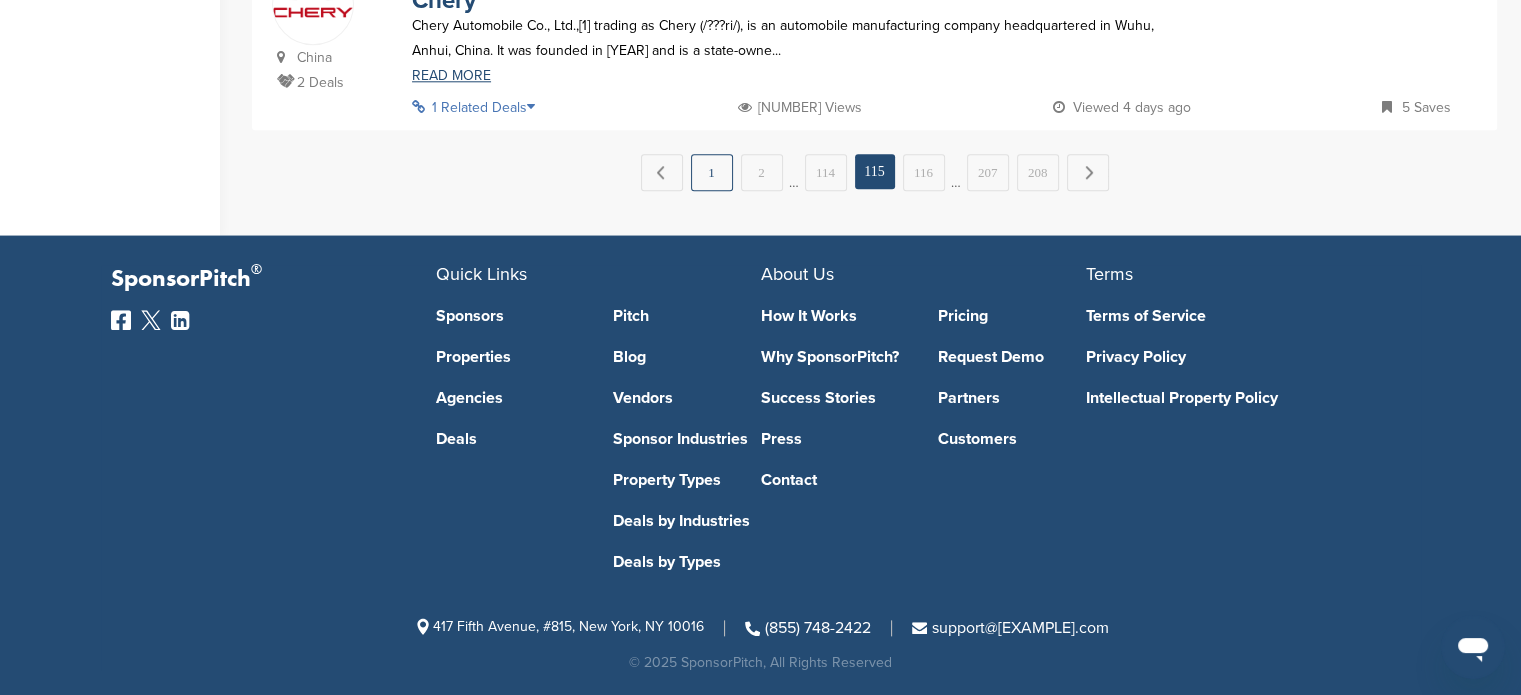 click on "1" at bounding box center (712, 172) 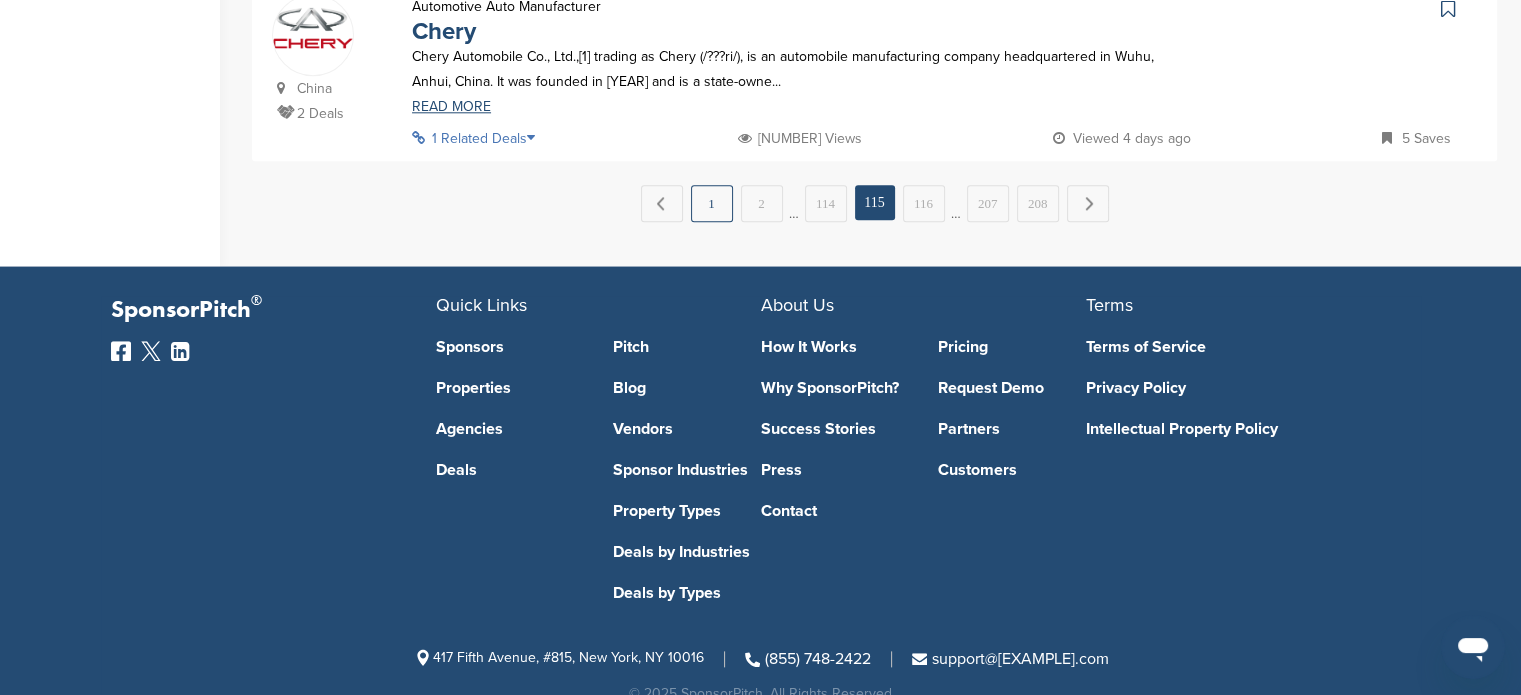 click on "1" at bounding box center [712, 203] 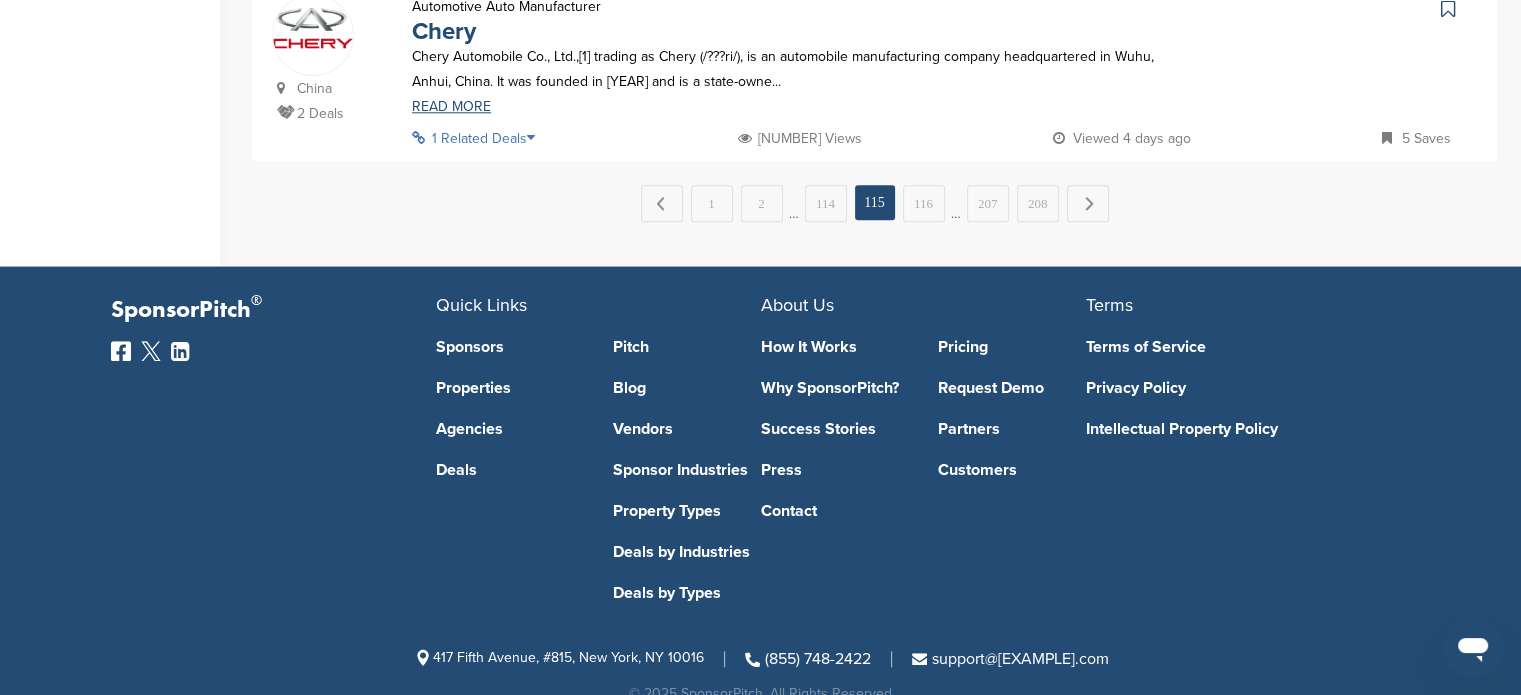 click on "Agencies" at bounding box center (683, -2009) 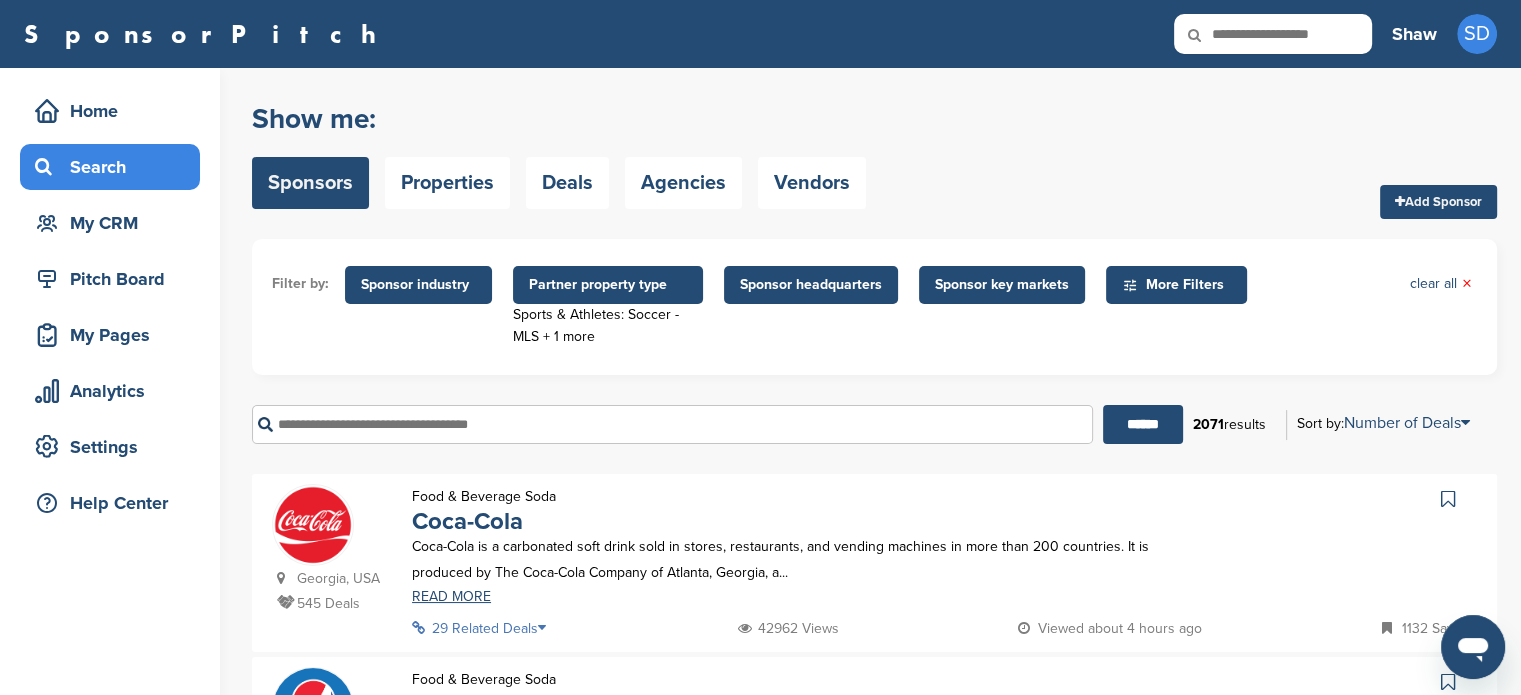 scroll, scrollTop: 200, scrollLeft: 0, axis: vertical 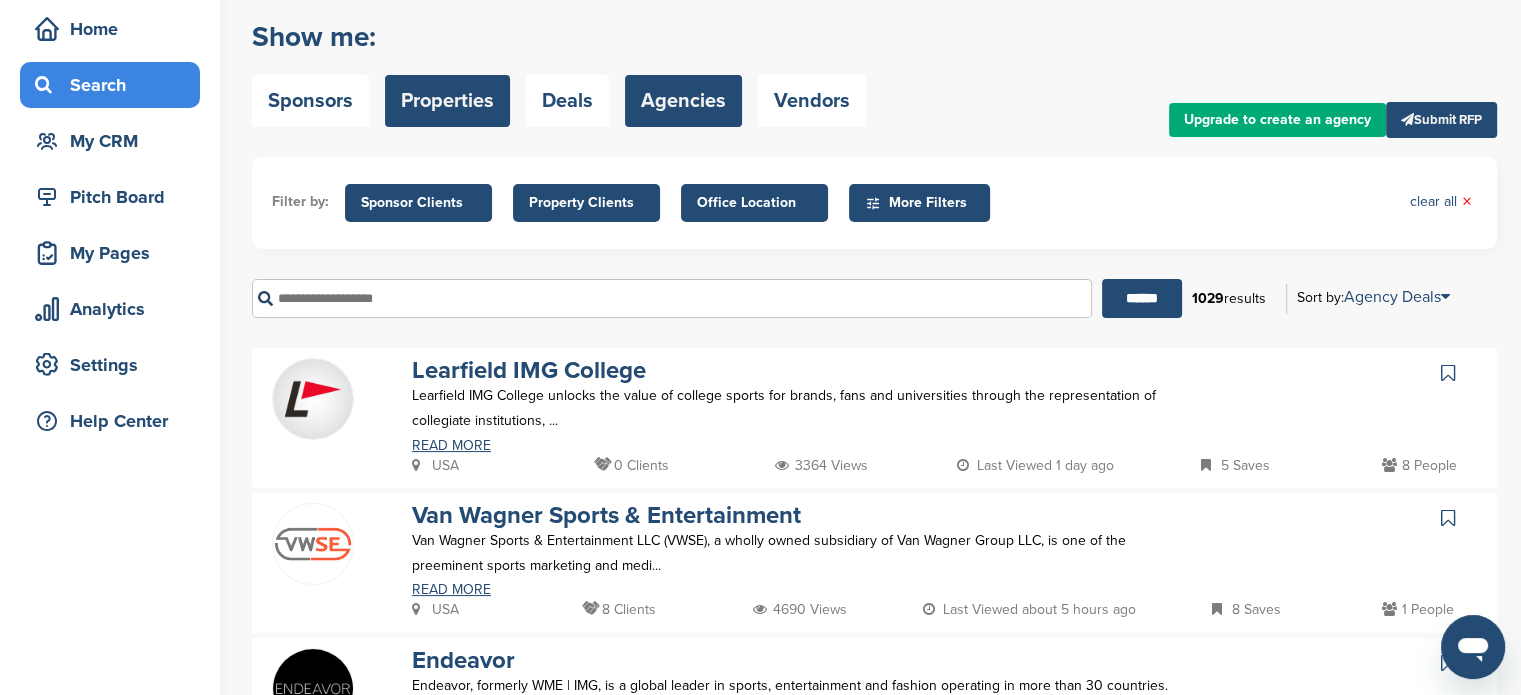 click on "Properties" at bounding box center [447, 101] 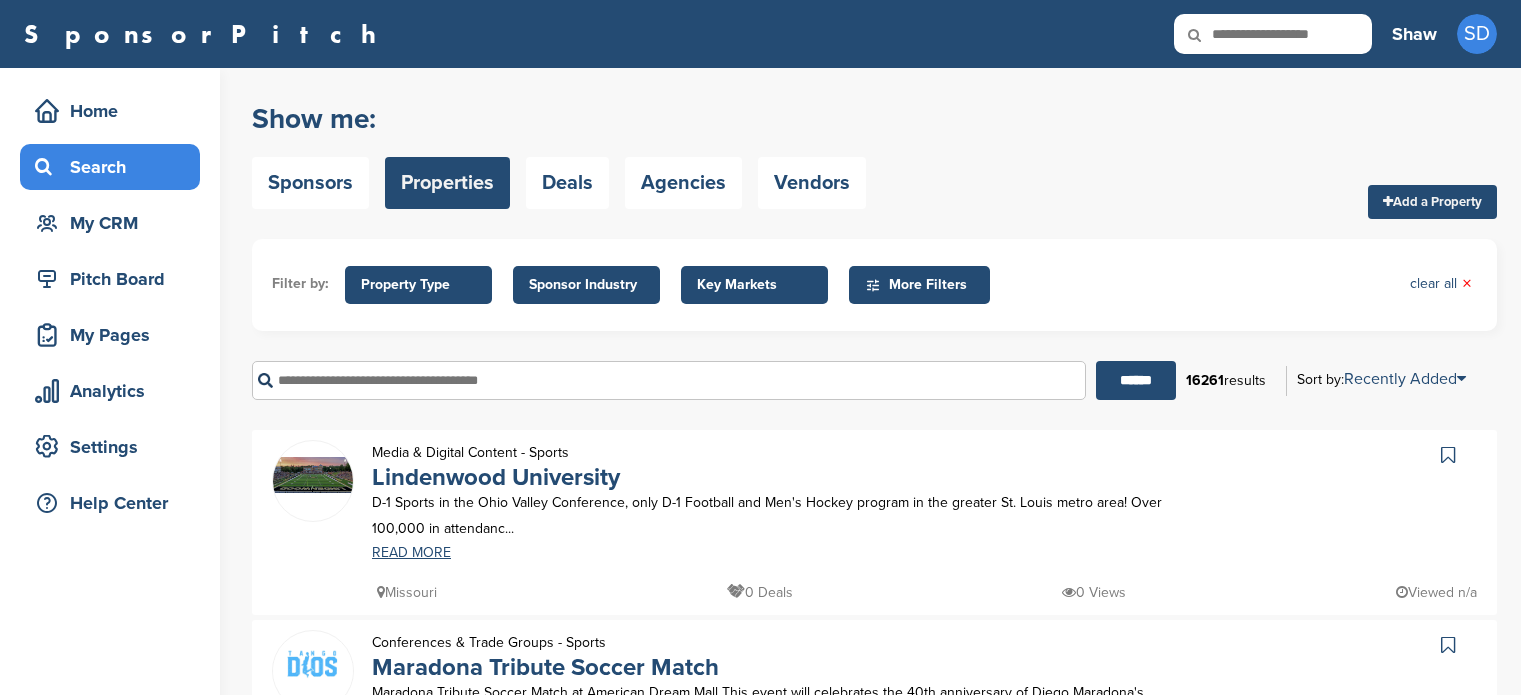 scroll, scrollTop: 0, scrollLeft: 0, axis: both 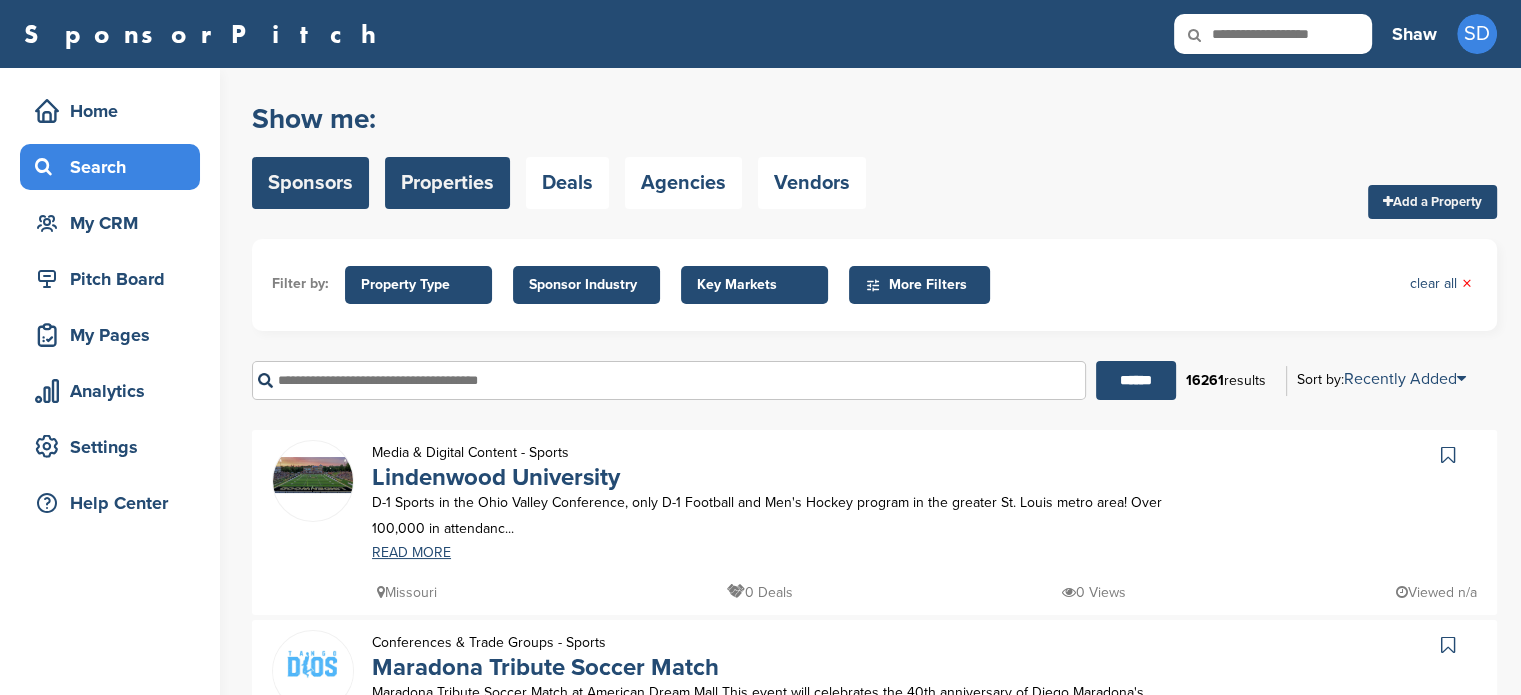 click on "Sponsors" at bounding box center [310, 183] 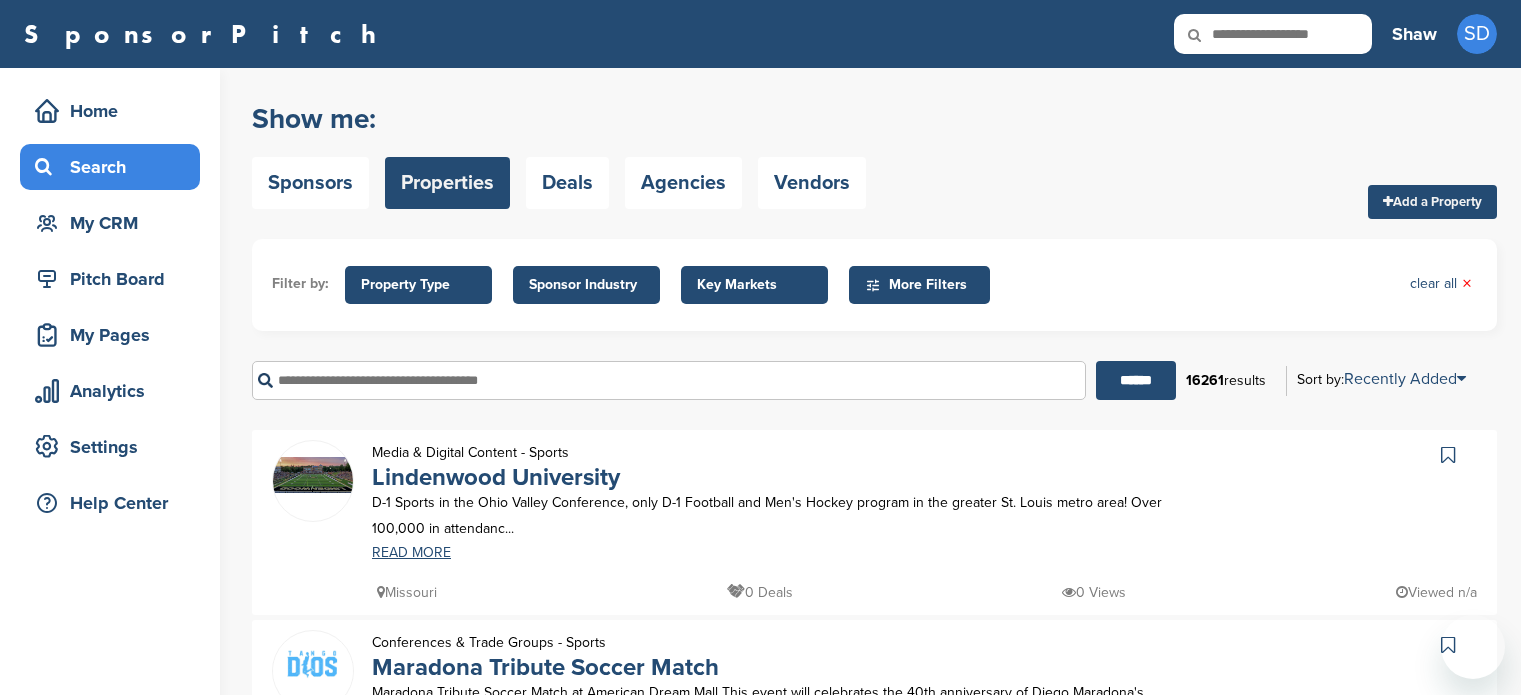 scroll, scrollTop: 0, scrollLeft: 0, axis: both 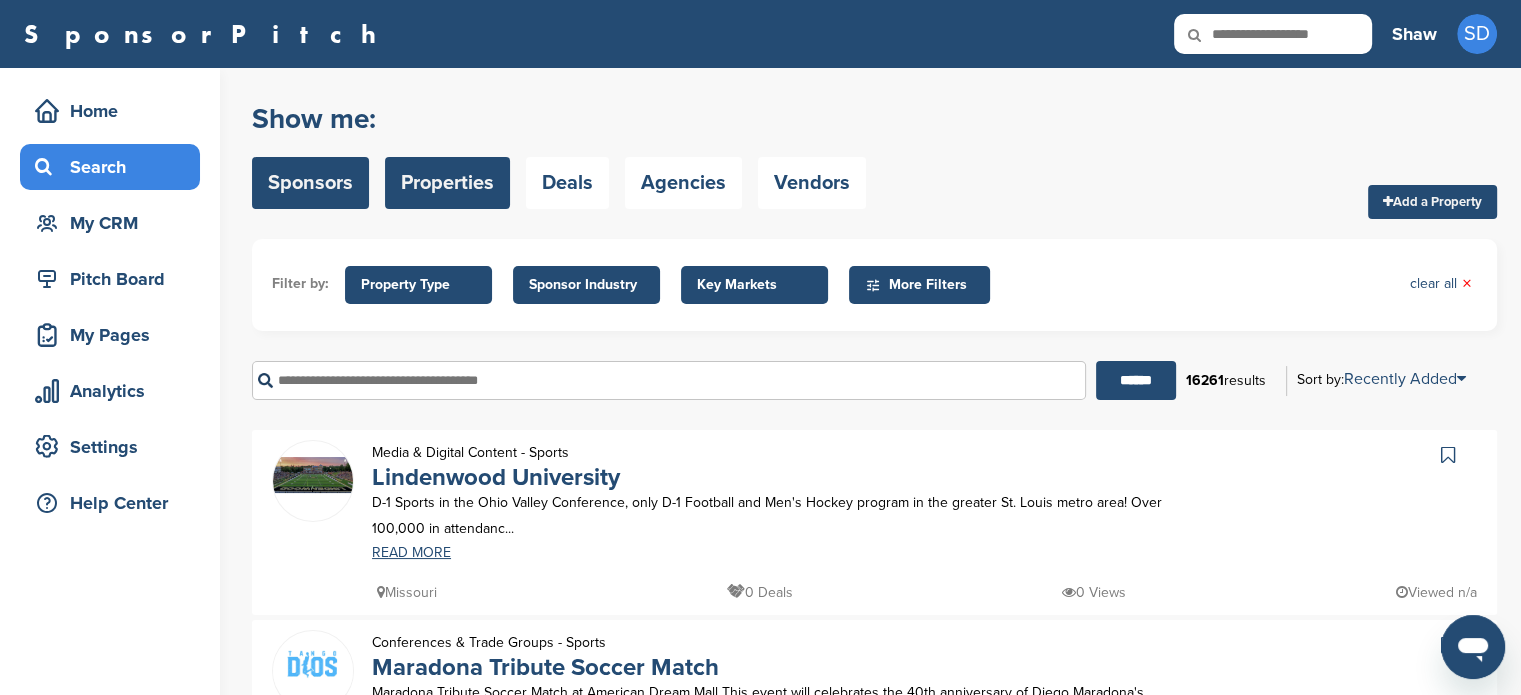 click on "Sponsors" at bounding box center (310, 183) 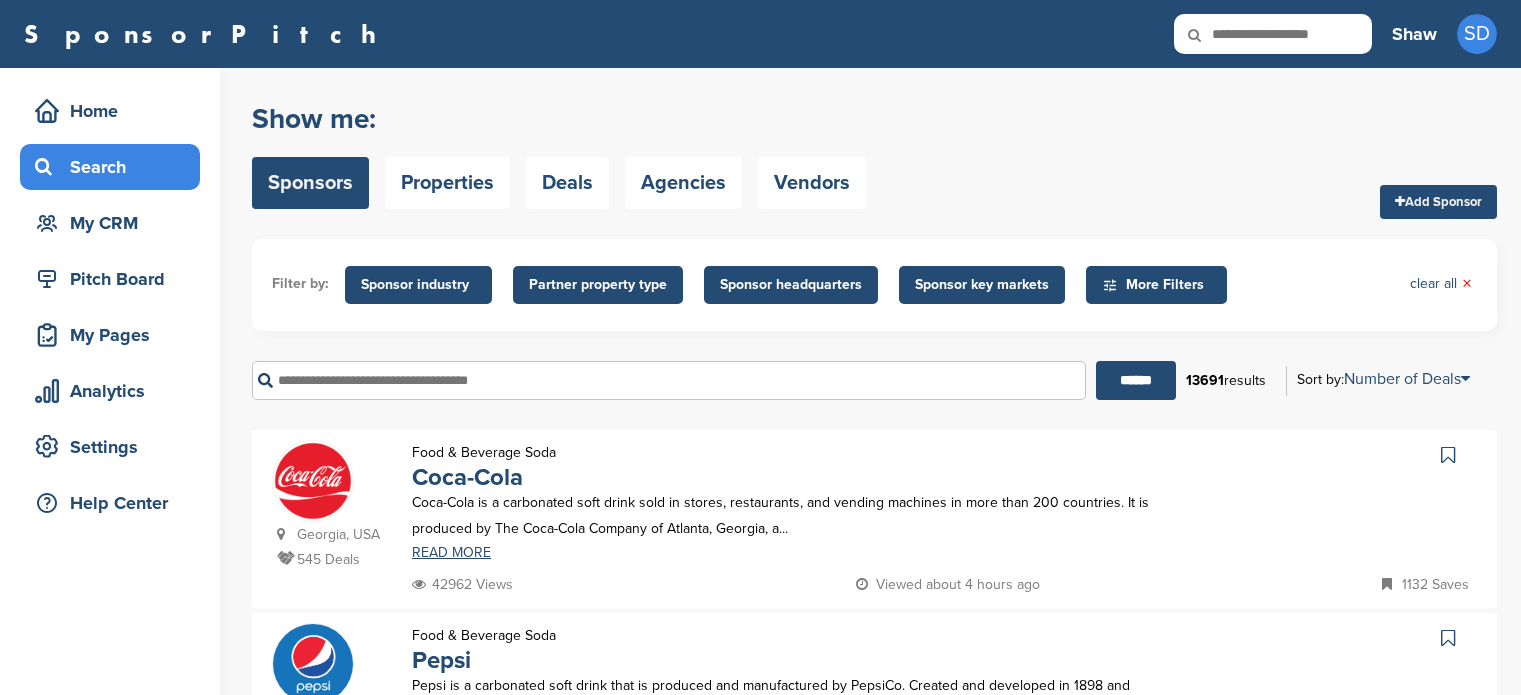 scroll, scrollTop: 0, scrollLeft: 0, axis: both 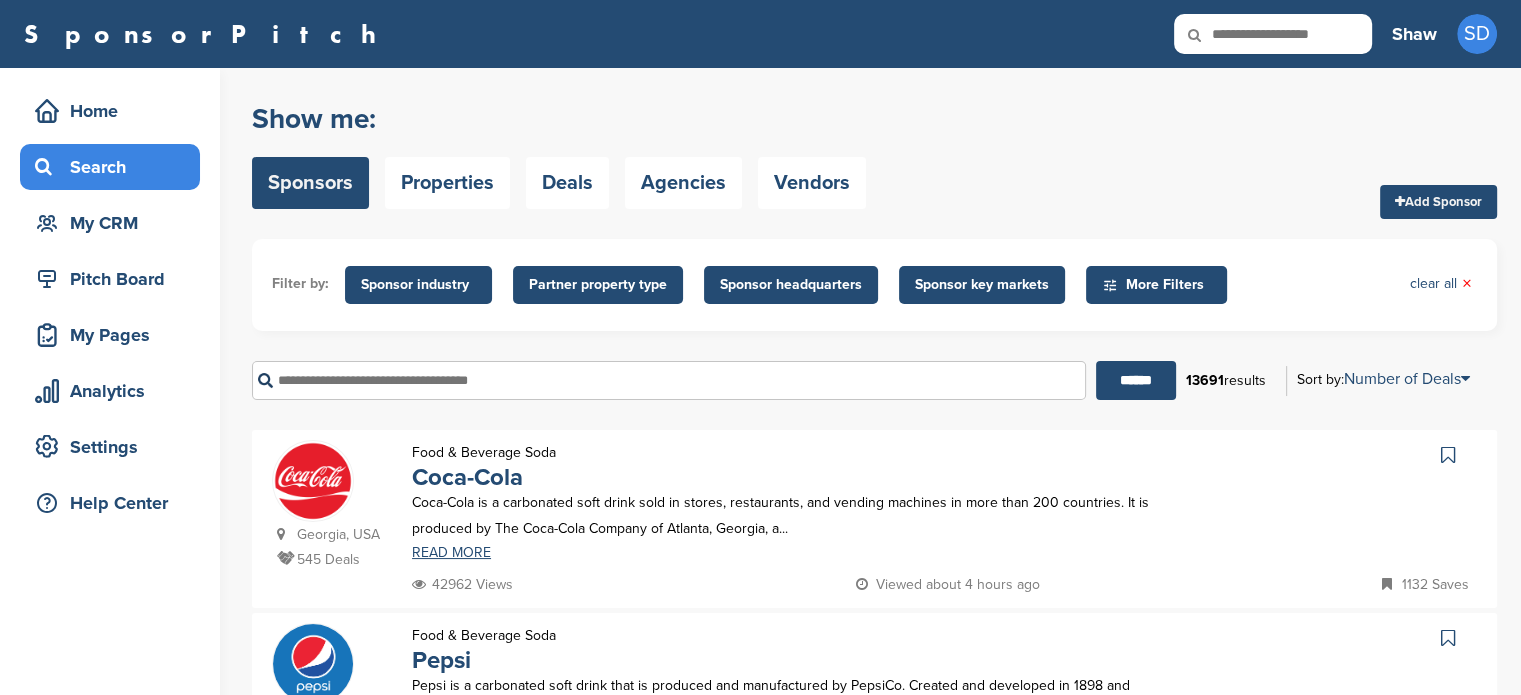 click on "Partner property type" at bounding box center [598, 285] 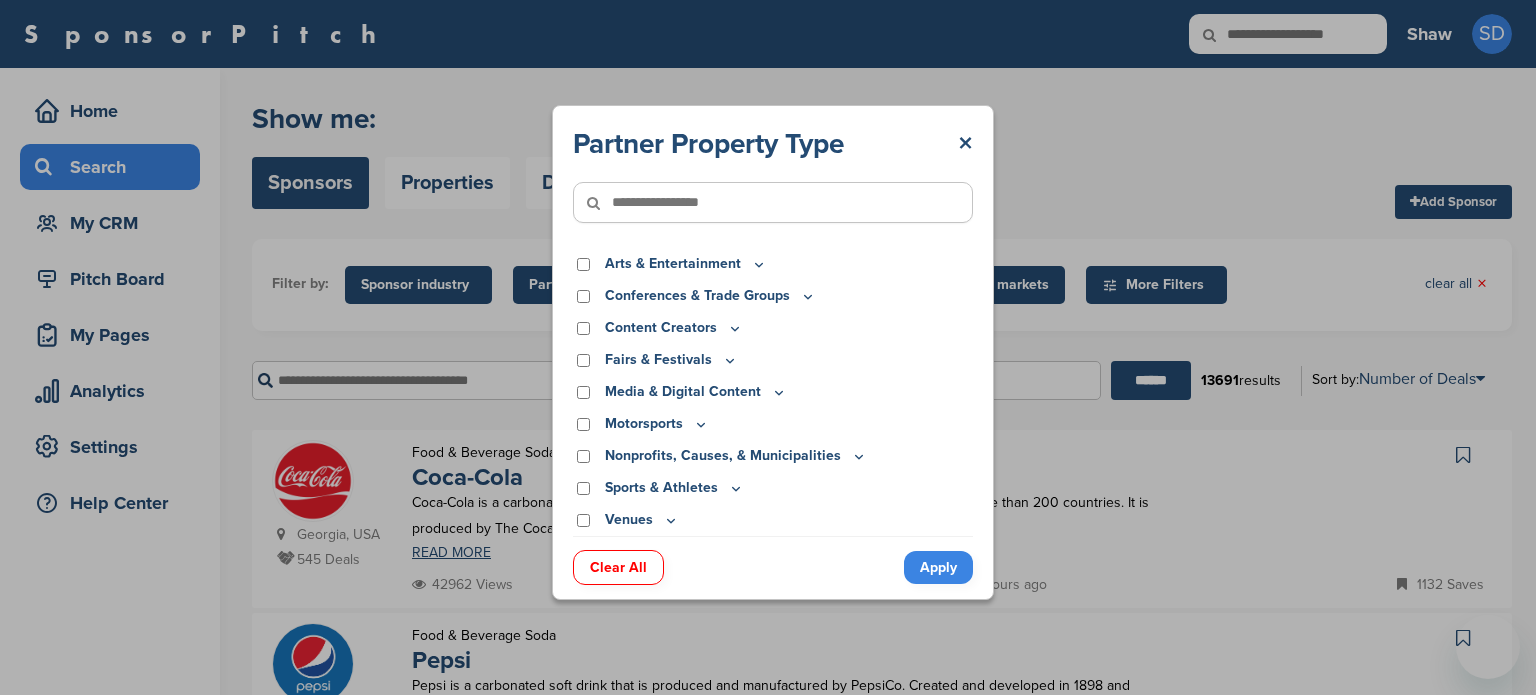 scroll, scrollTop: 0, scrollLeft: 0, axis: both 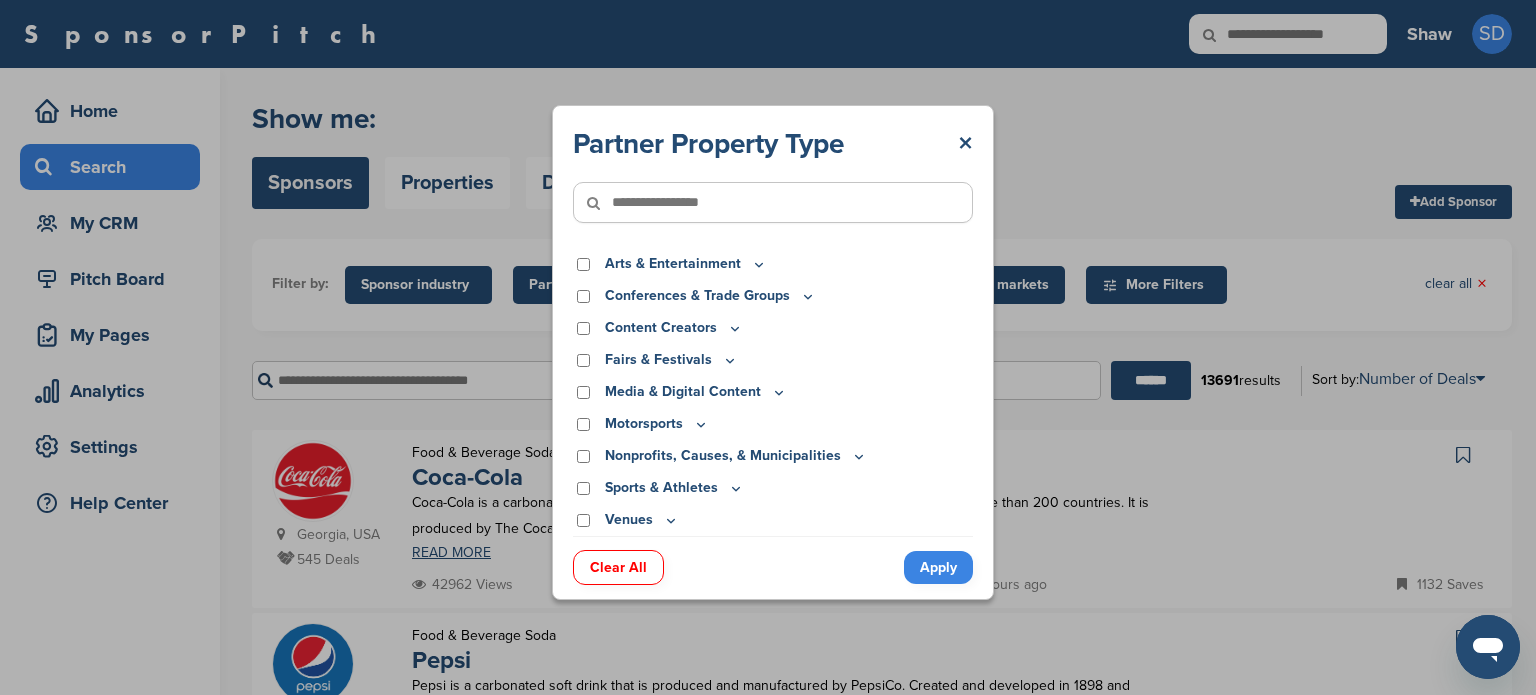 click at bounding box center (773, 202) 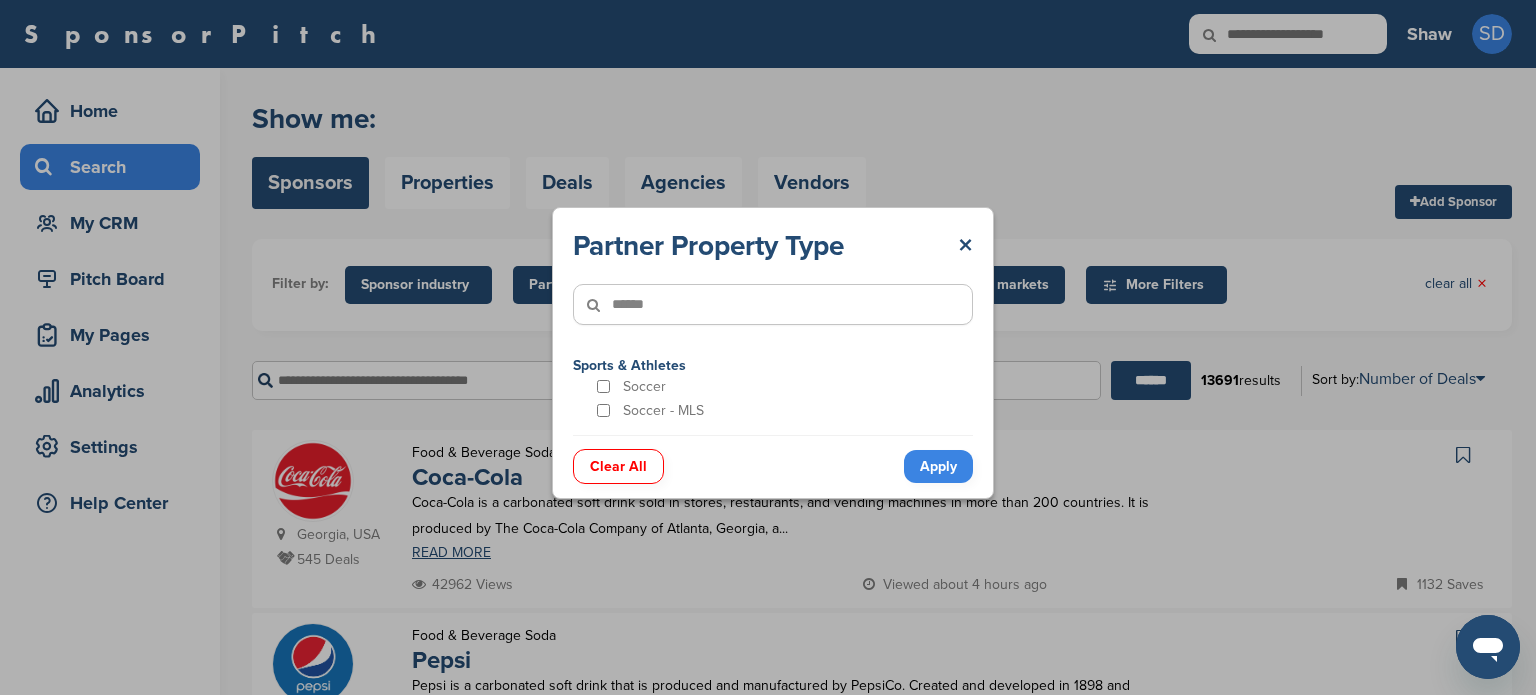 type on "******" 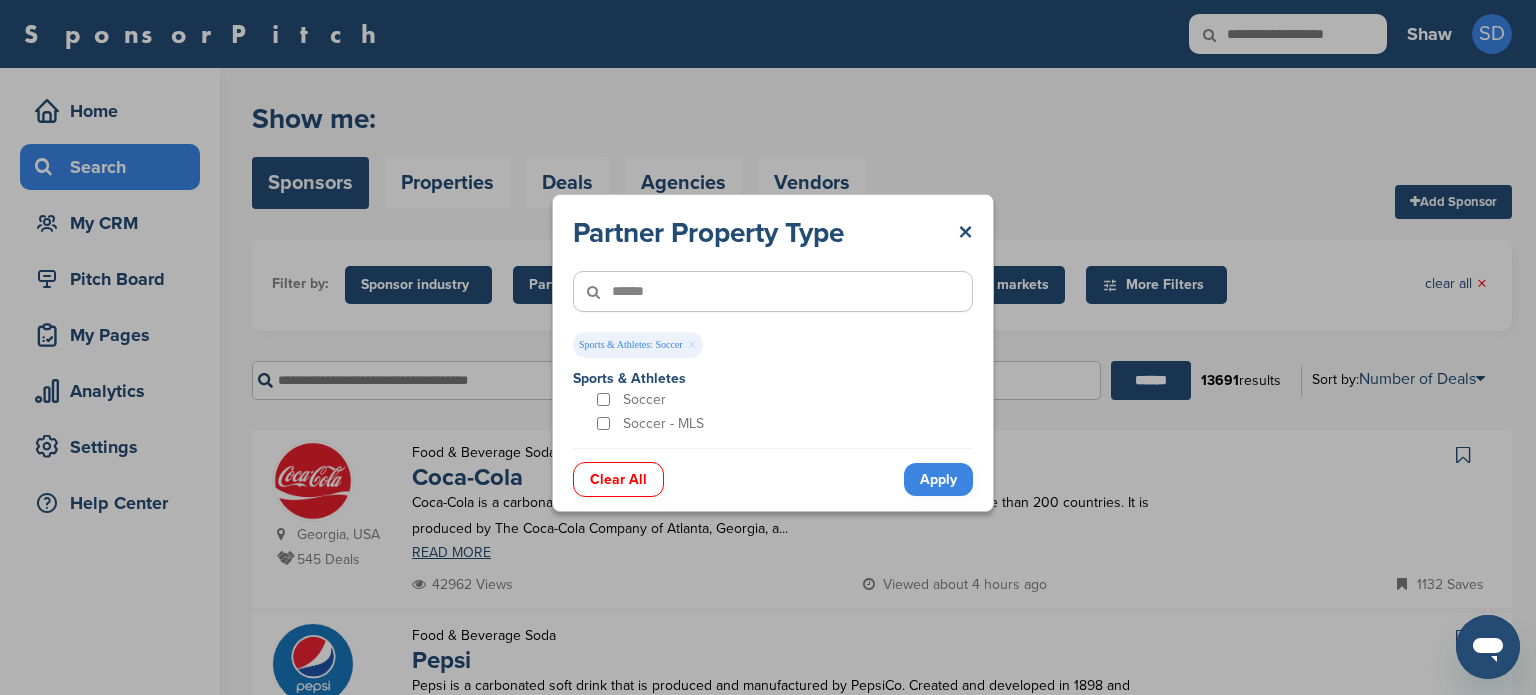 click on "Soccer - MLS" at bounding box center [687, 423] 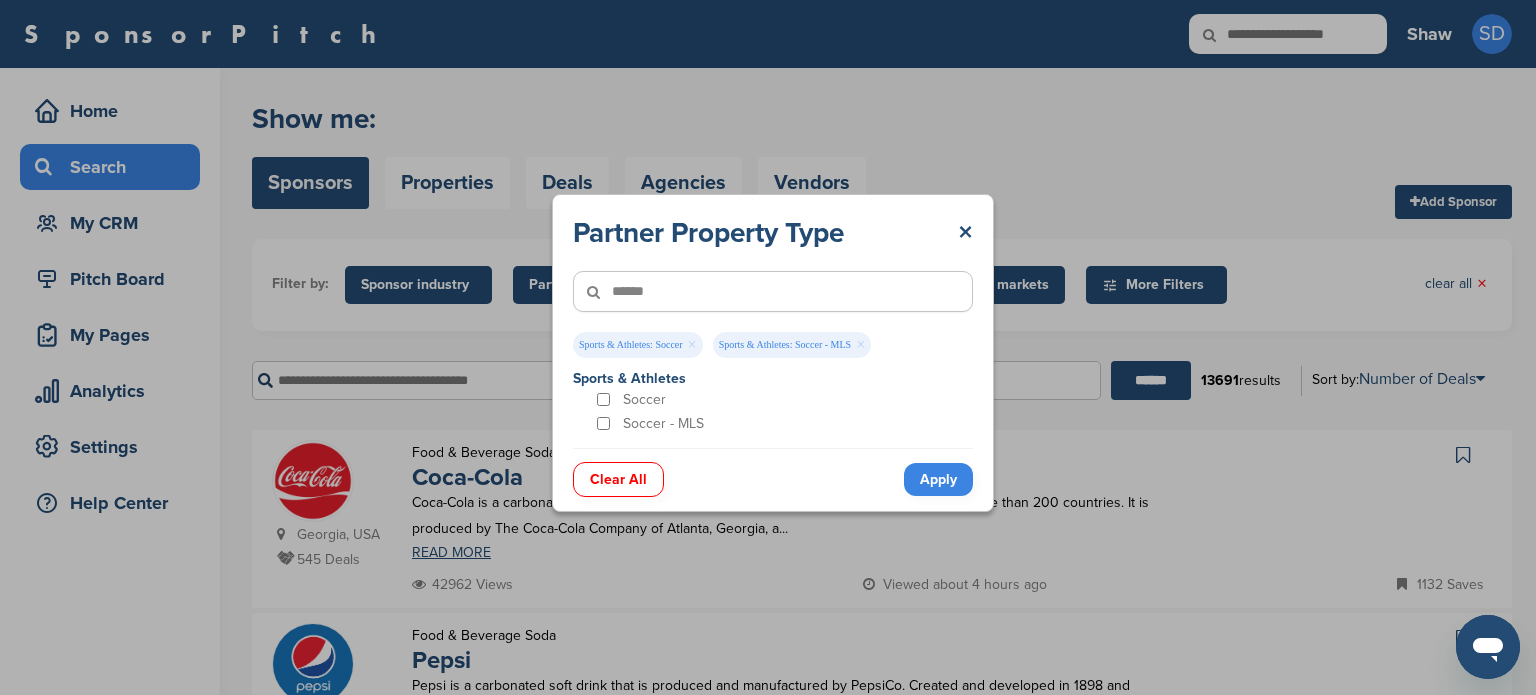 click on "Apply" at bounding box center [938, 479] 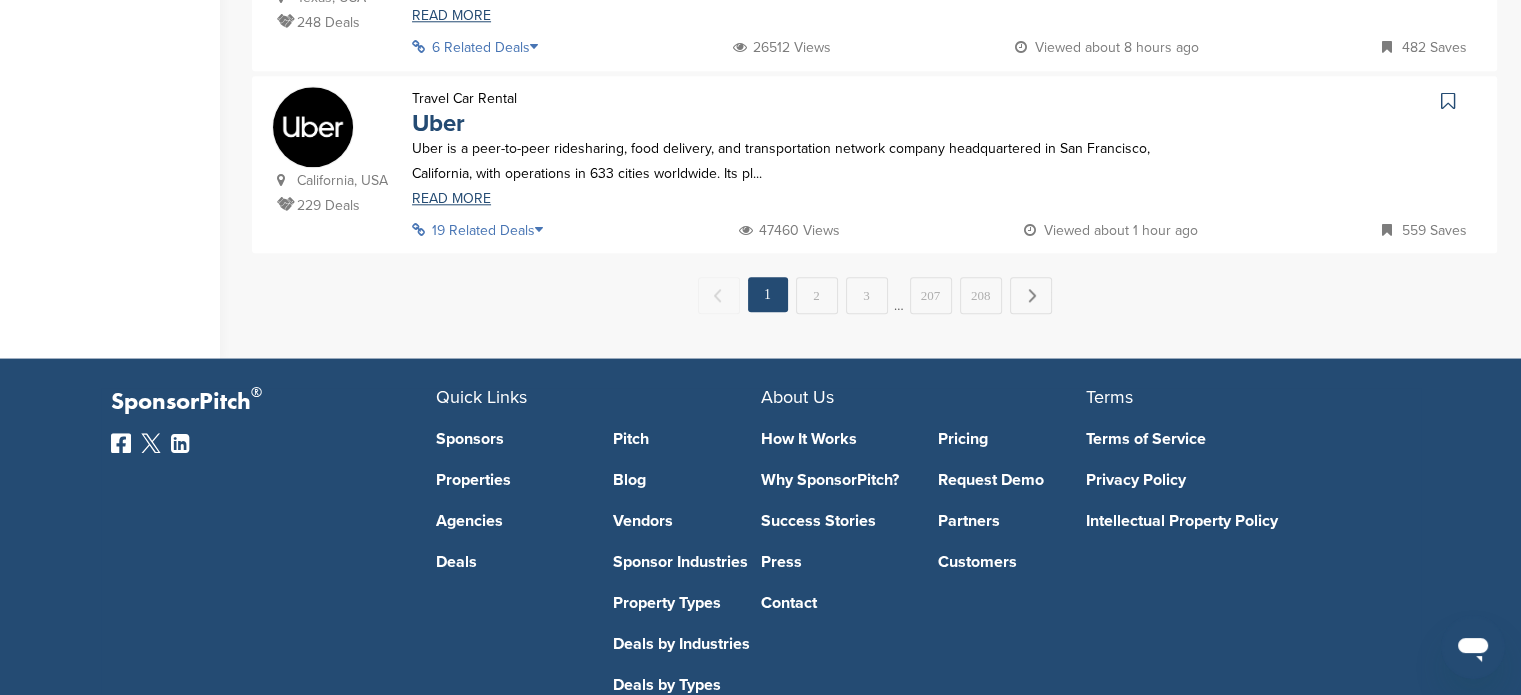scroll, scrollTop: 0, scrollLeft: 0, axis: both 